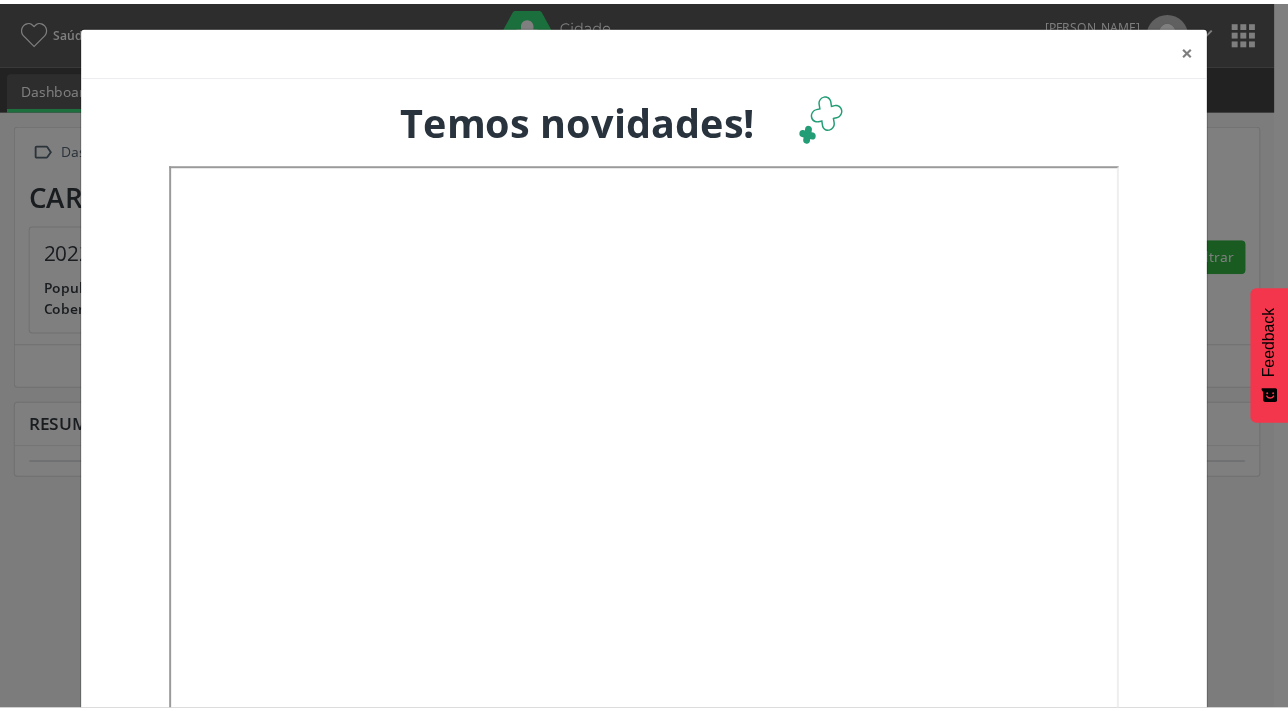 scroll, scrollTop: 0, scrollLeft: 0, axis: both 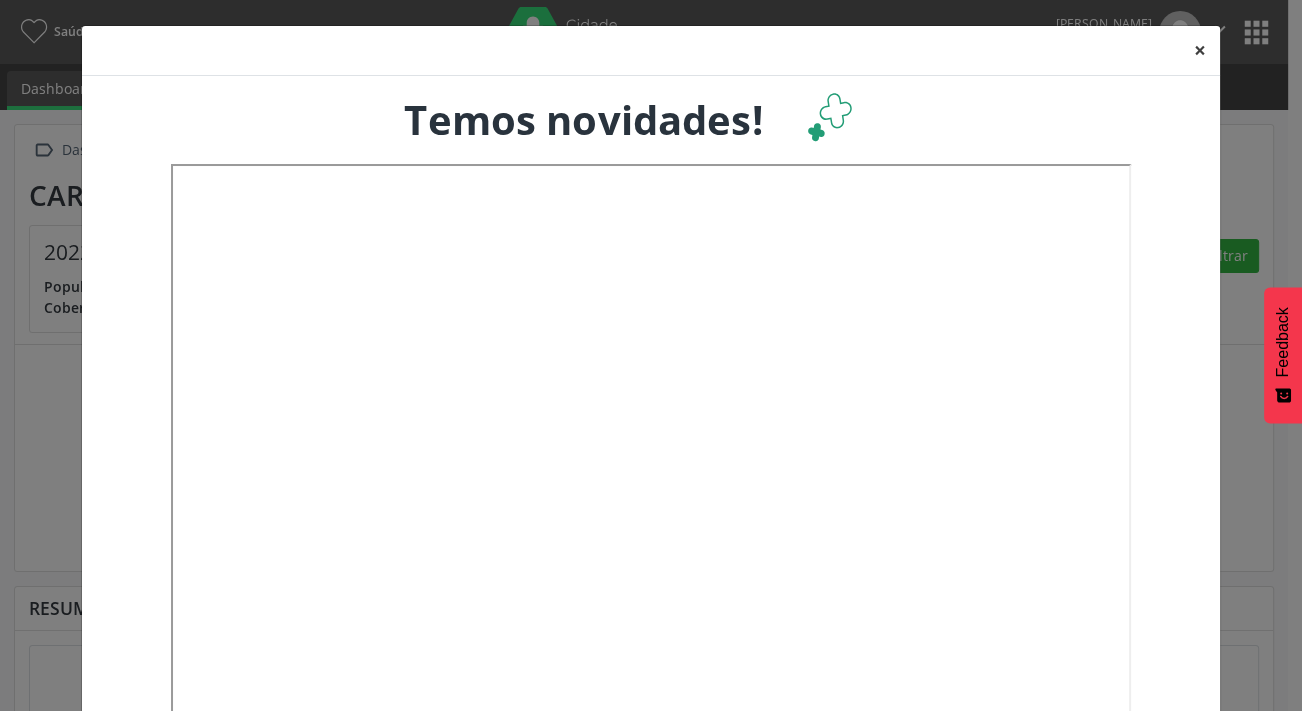 click on "×" at bounding box center (1200, 50) 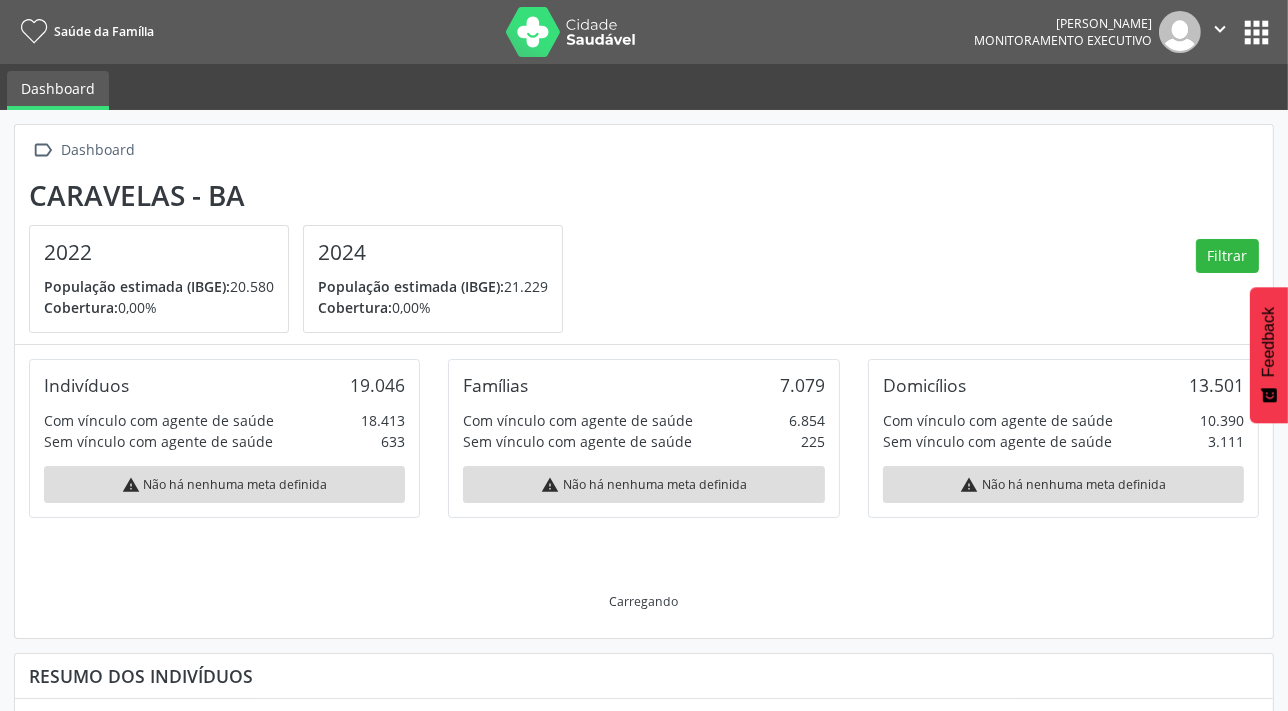 click on "apps" at bounding box center (1256, 32) 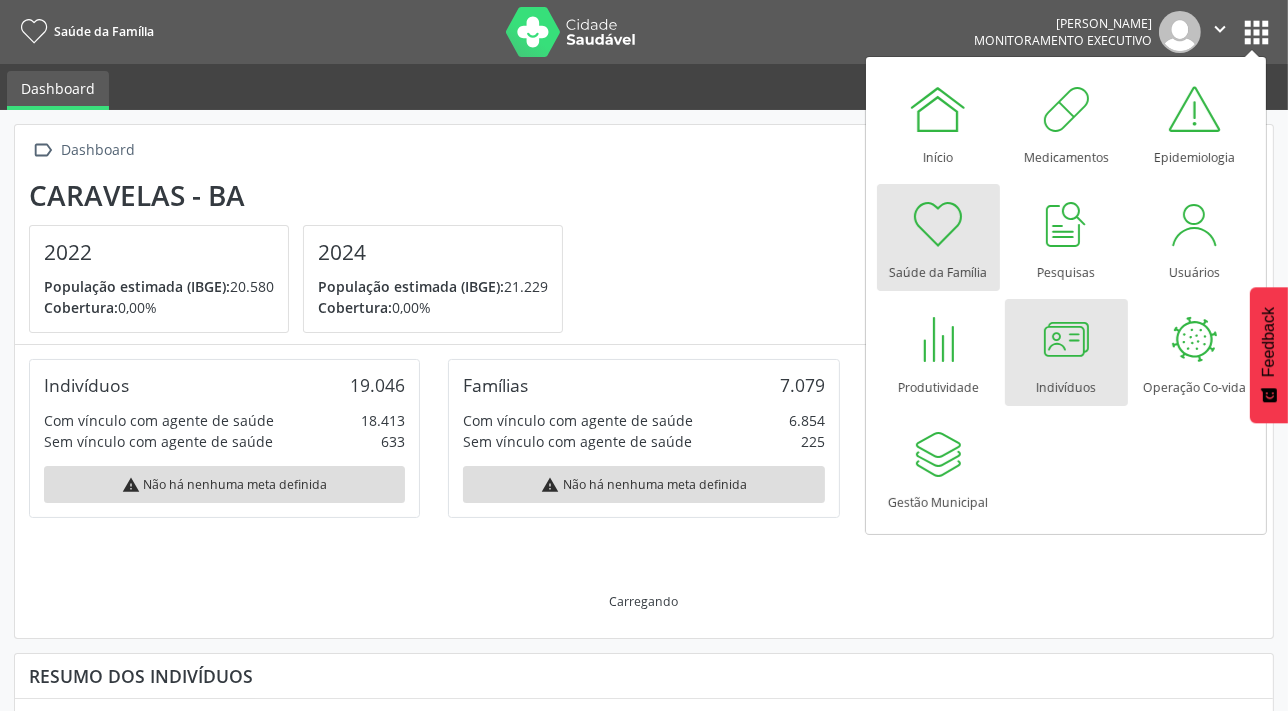 click on "Indivíduos" at bounding box center [1066, 382] 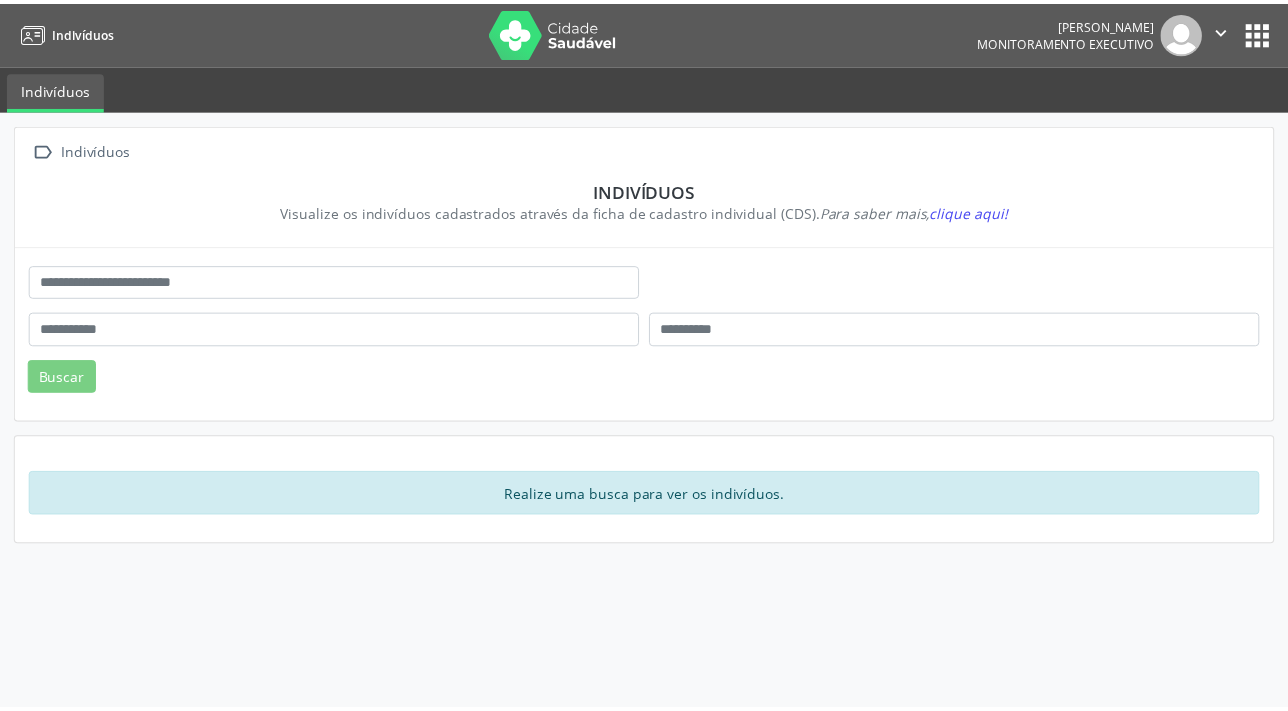 scroll, scrollTop: 0, scrollLeft: 0, axis: both 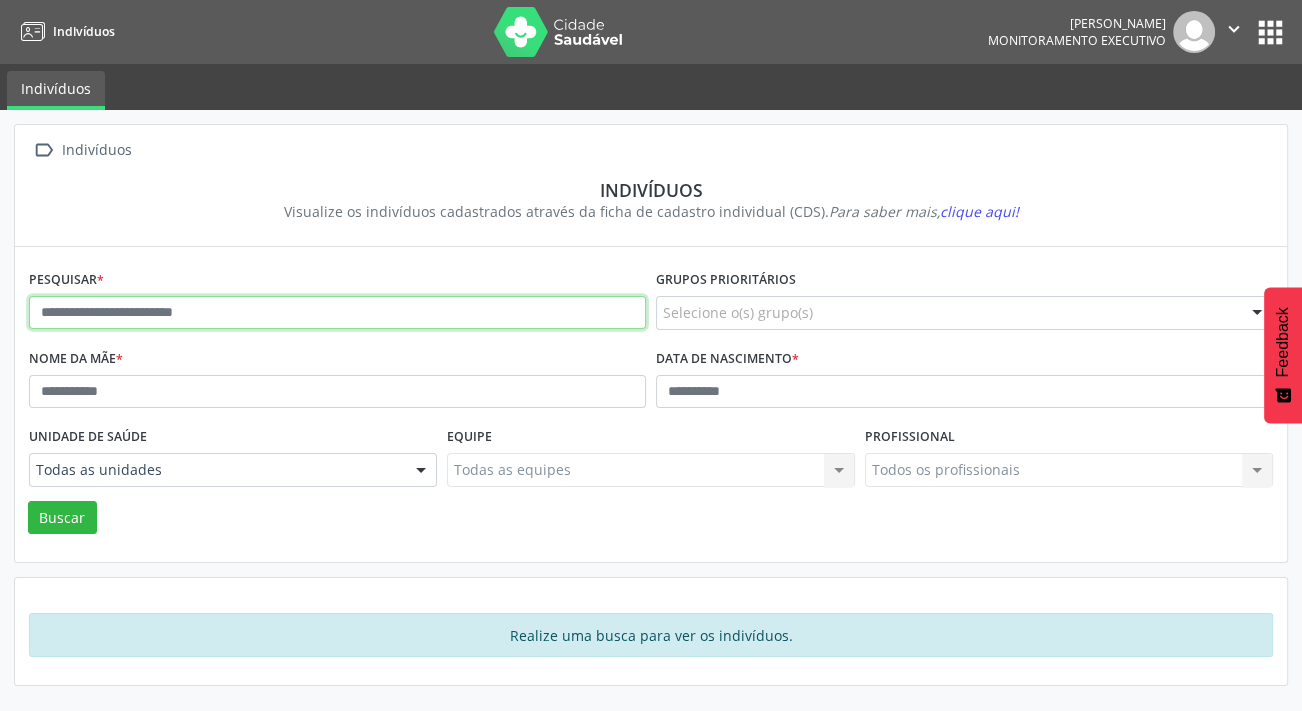 click at bounding box center (337, 313) 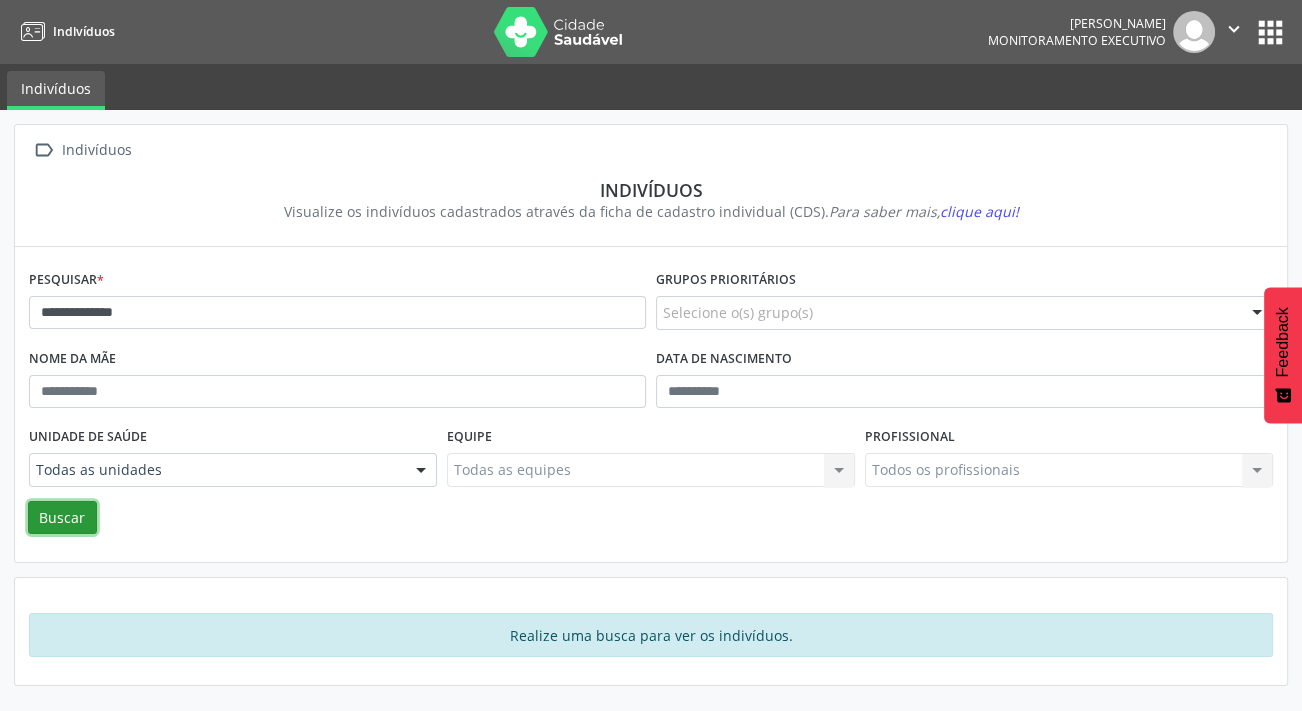click on "Buscar" at bounding box center [62, 518] 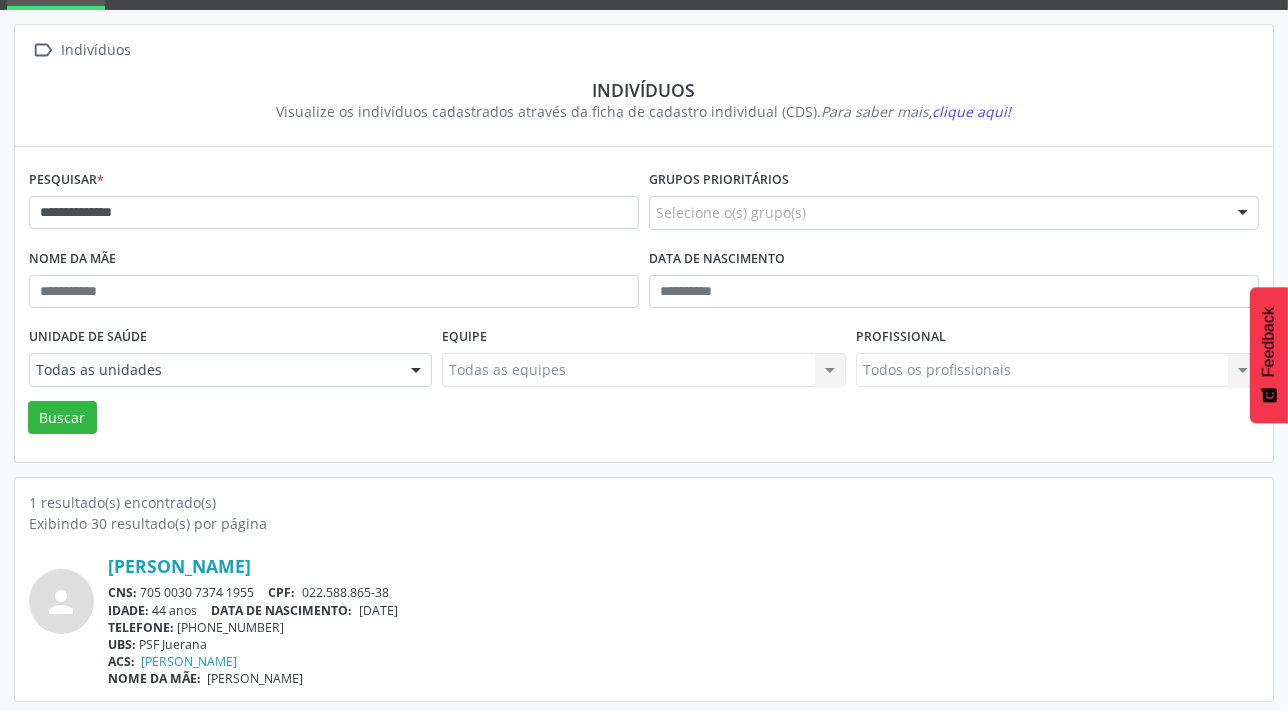 scroll, scrollTop: 103, scrollLeft: 0, axis: vertical 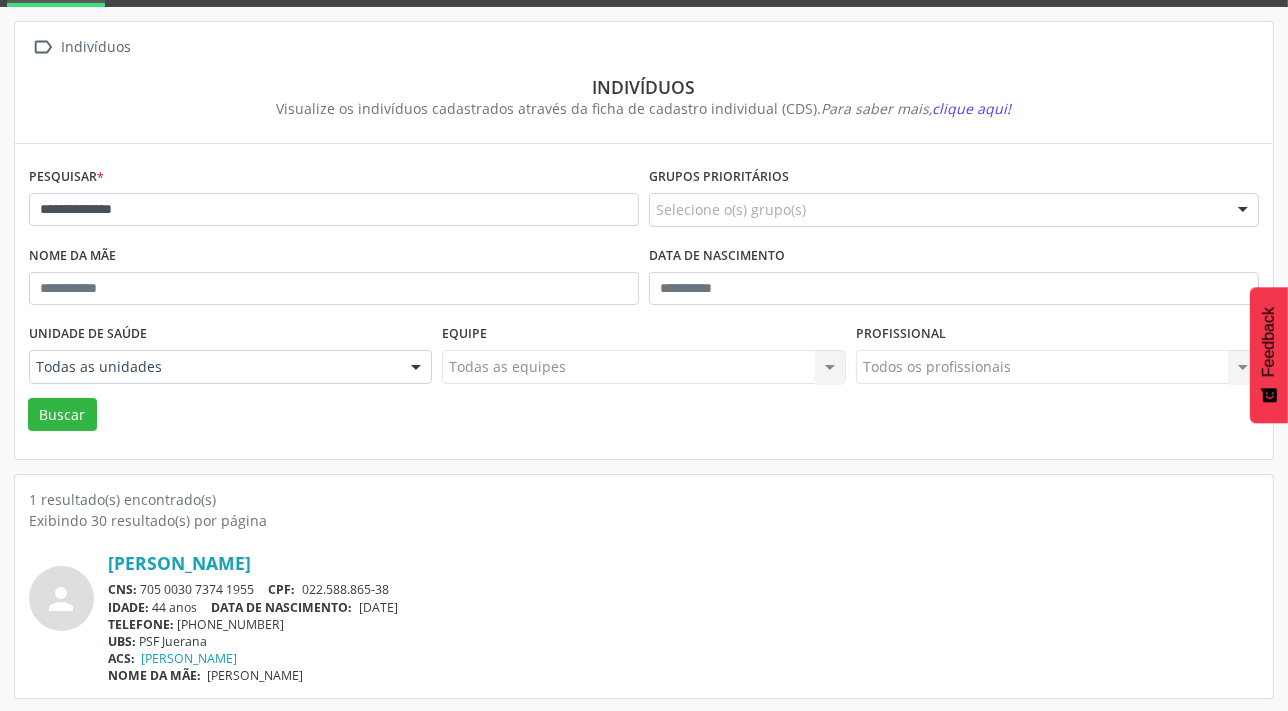 drag, startPoint x: 262, startPoint y: 587, endPoint x: 164, endPoint y: 603, distance: 99.29753 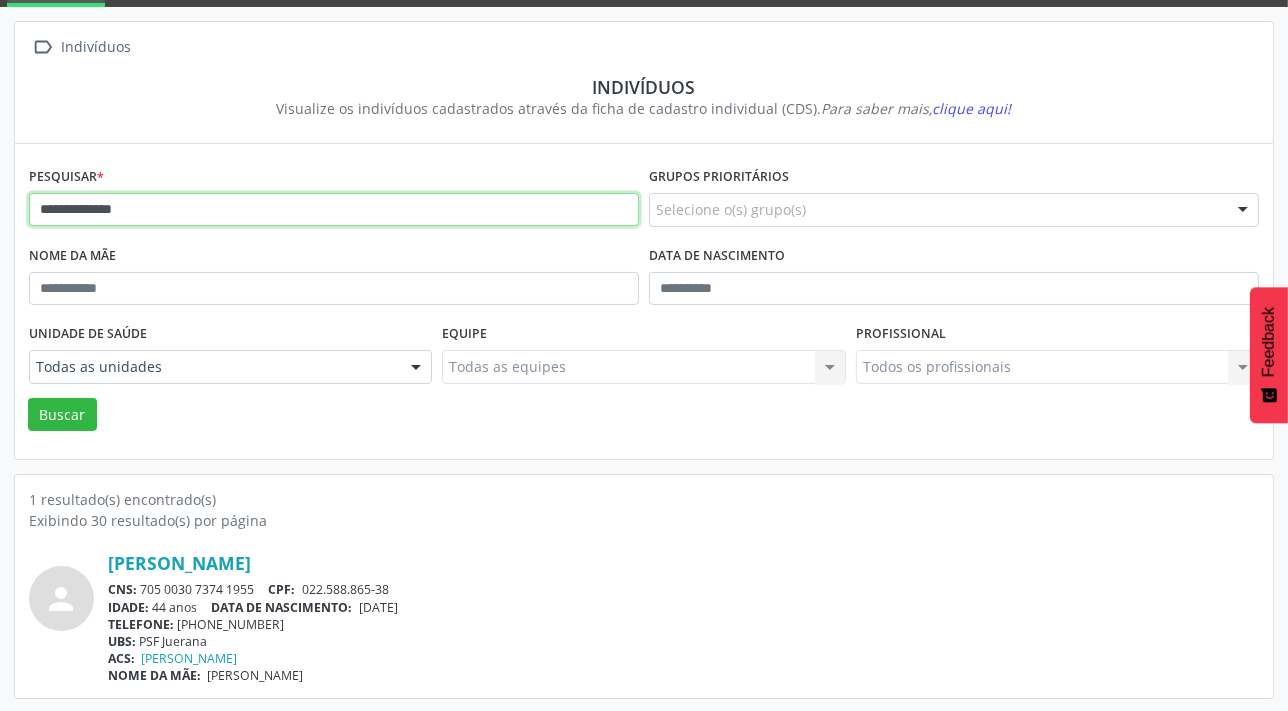 click on "**********" at bounding box center (334, 210) 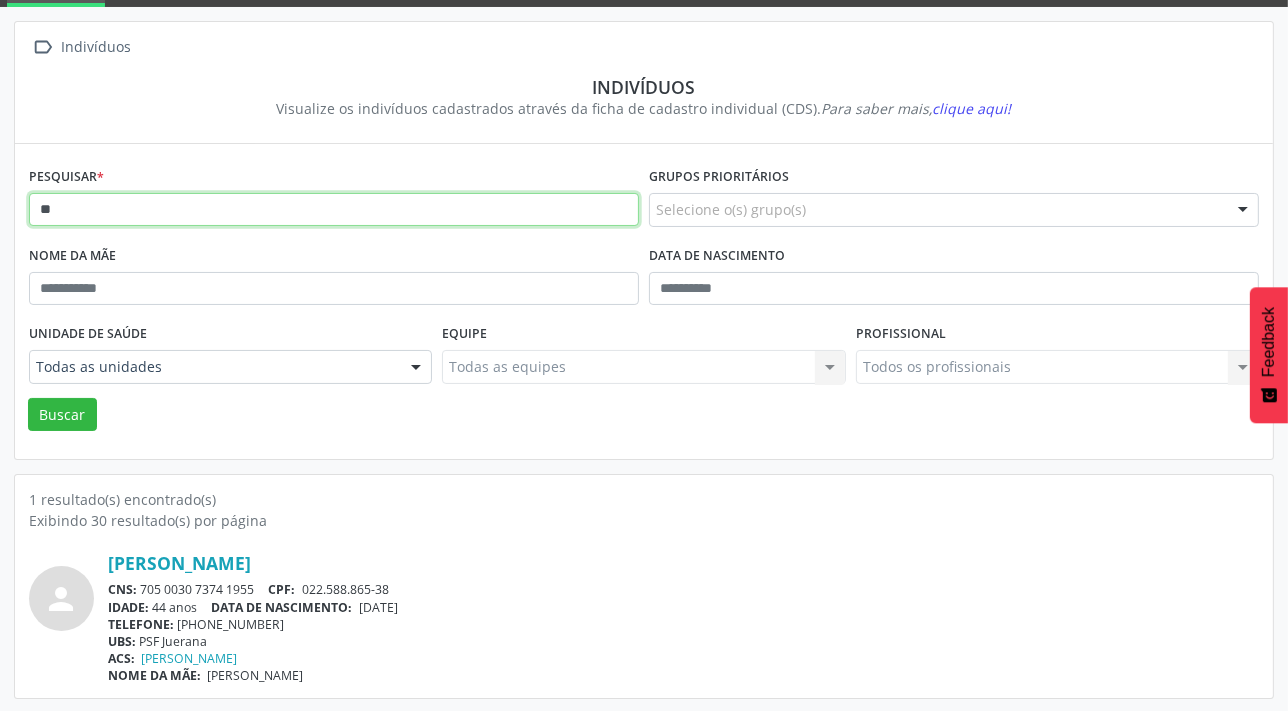 type on "*" 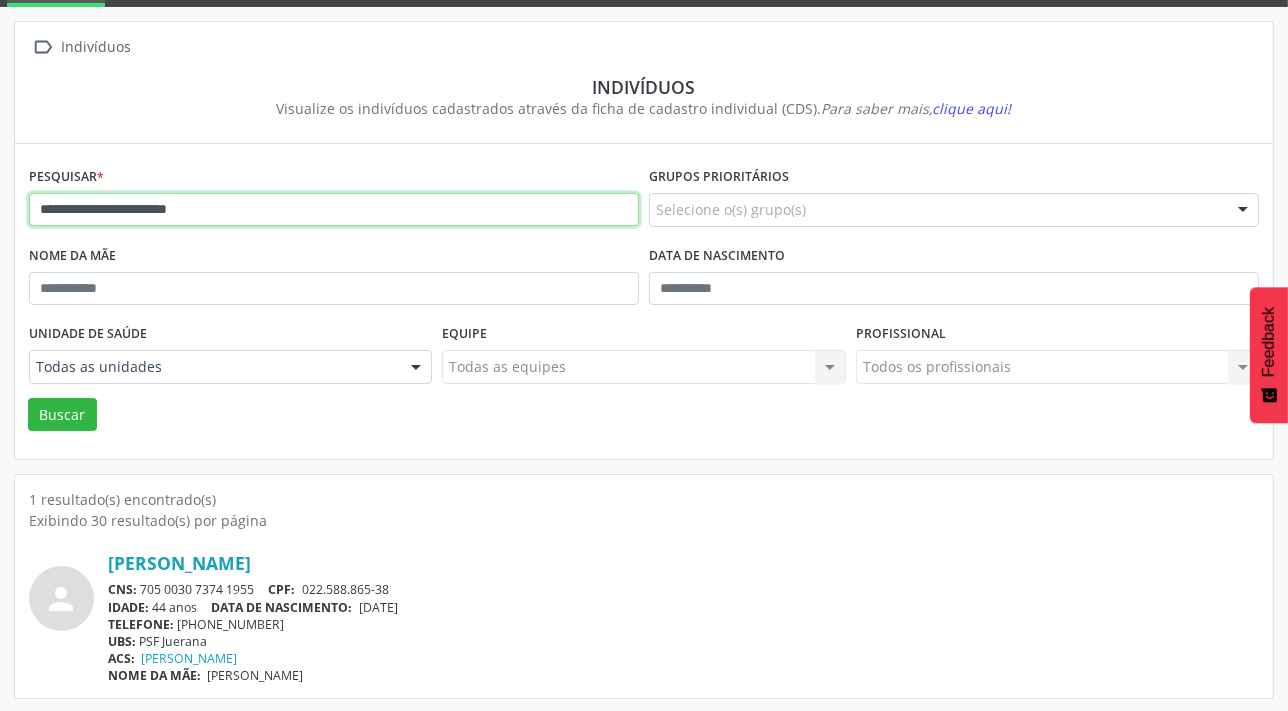 type on "**********" 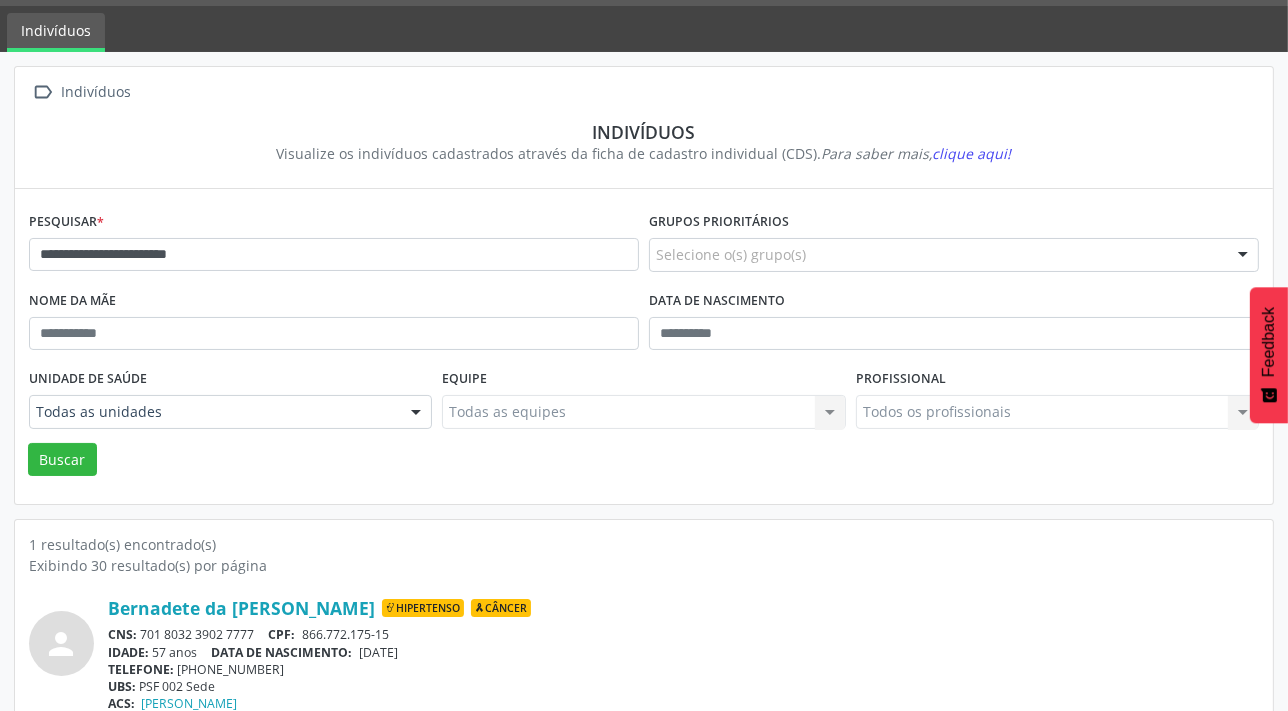 scroll, scrollTop: 103, scrollLeft: 0, axis: vertical 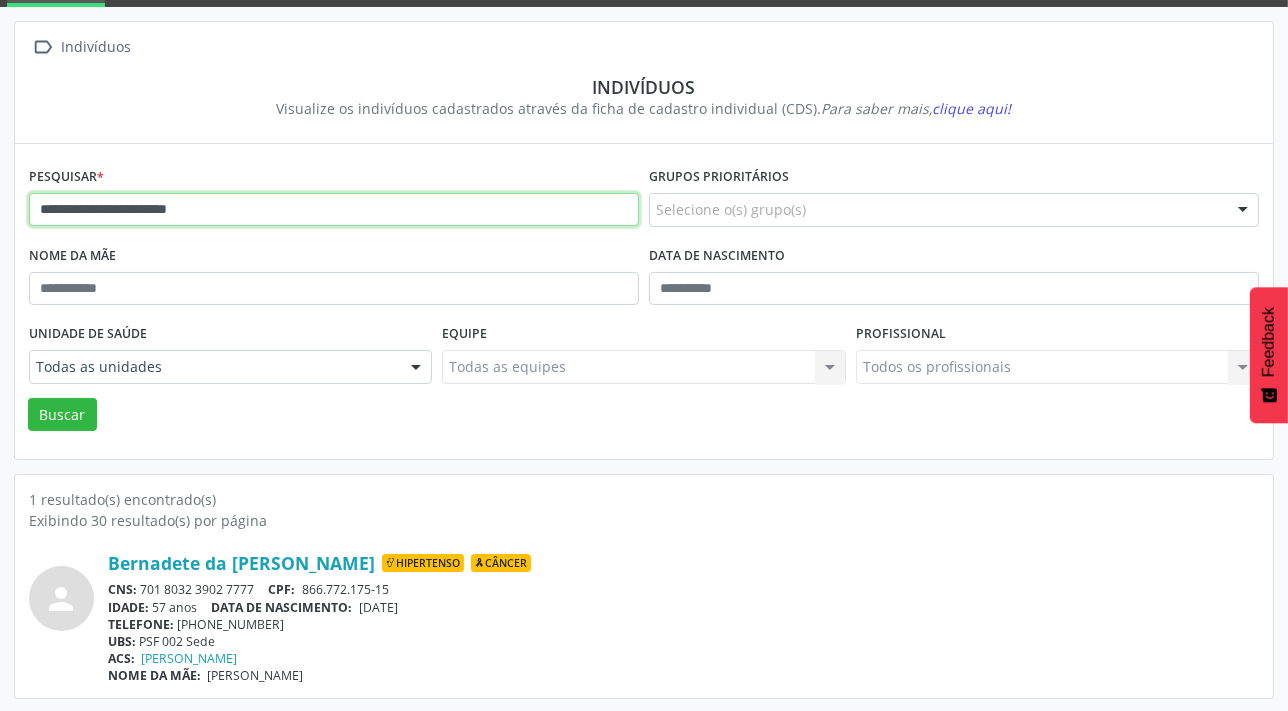 drag, startPoint x: 259, startPoint y: 205, endPoint x: -4, endPoint y: 214, distance: 263.15396 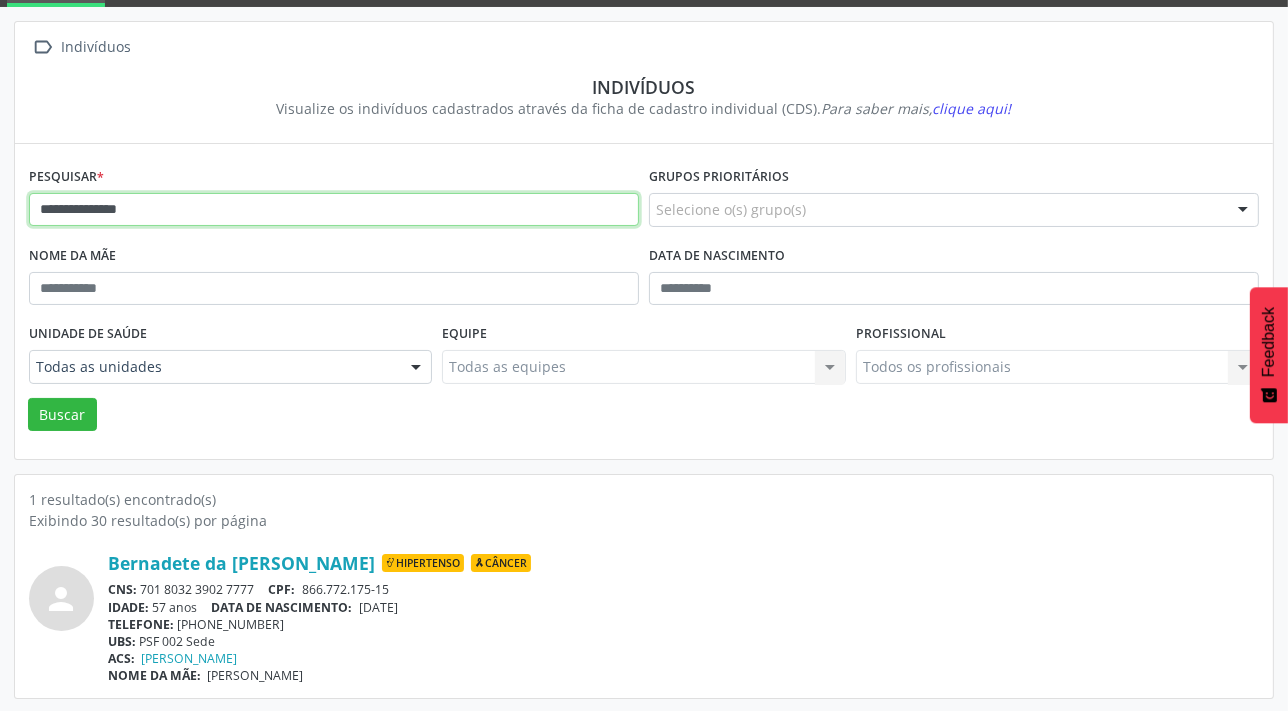 type on "**********" 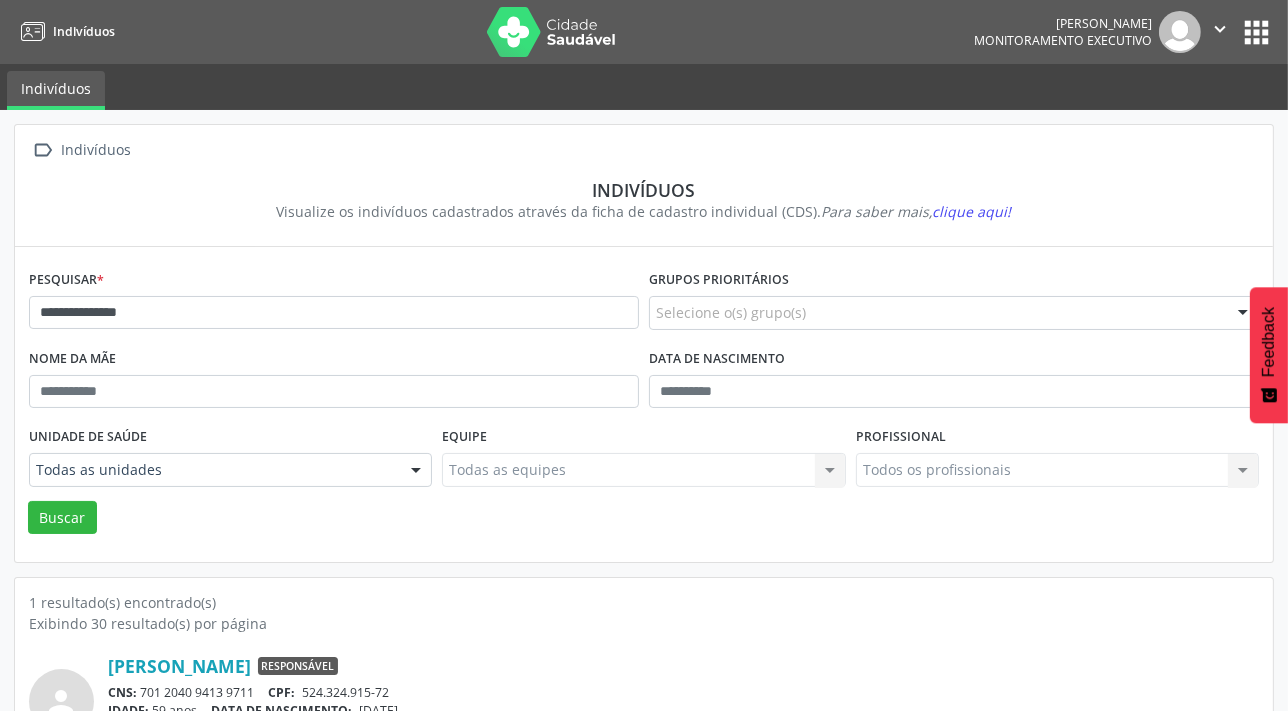 scroll, scrollTop: 103, scrollLeft: 0, axis: vertical 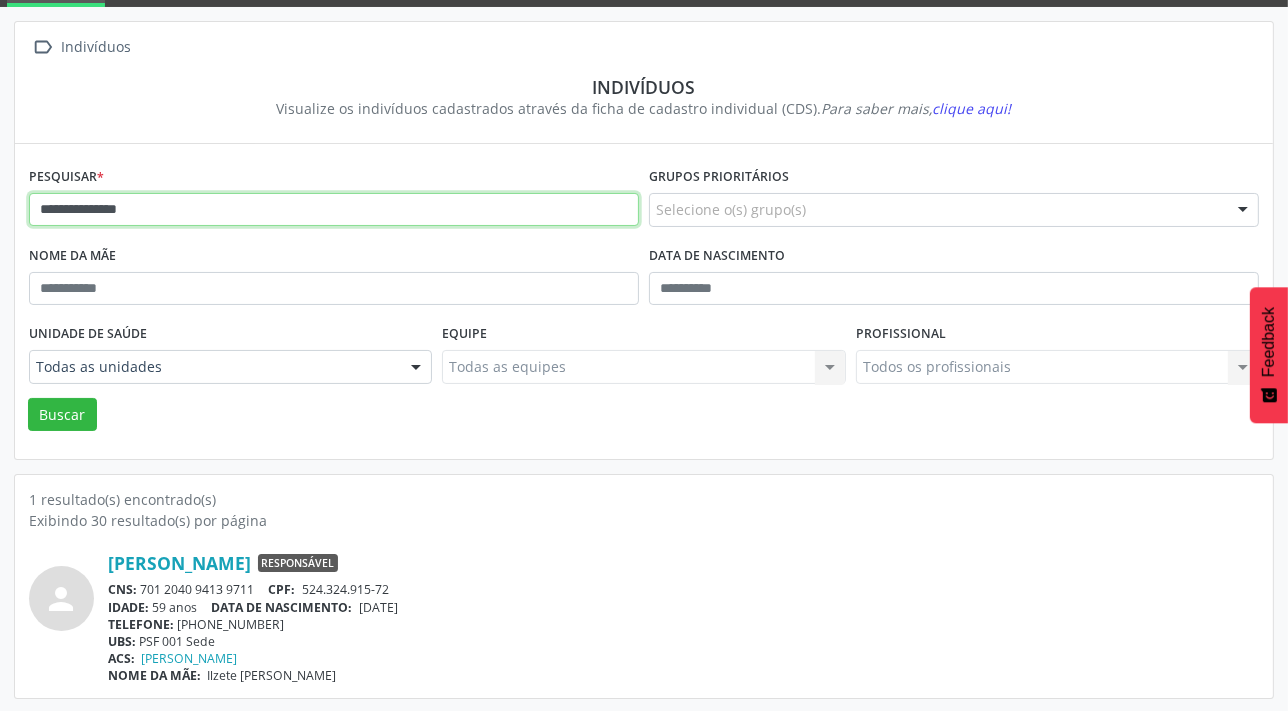 drag, startPoint x: 192, startPoint y: 207, endPoint x: -4, endPoint y: 187, distance: 197.01776 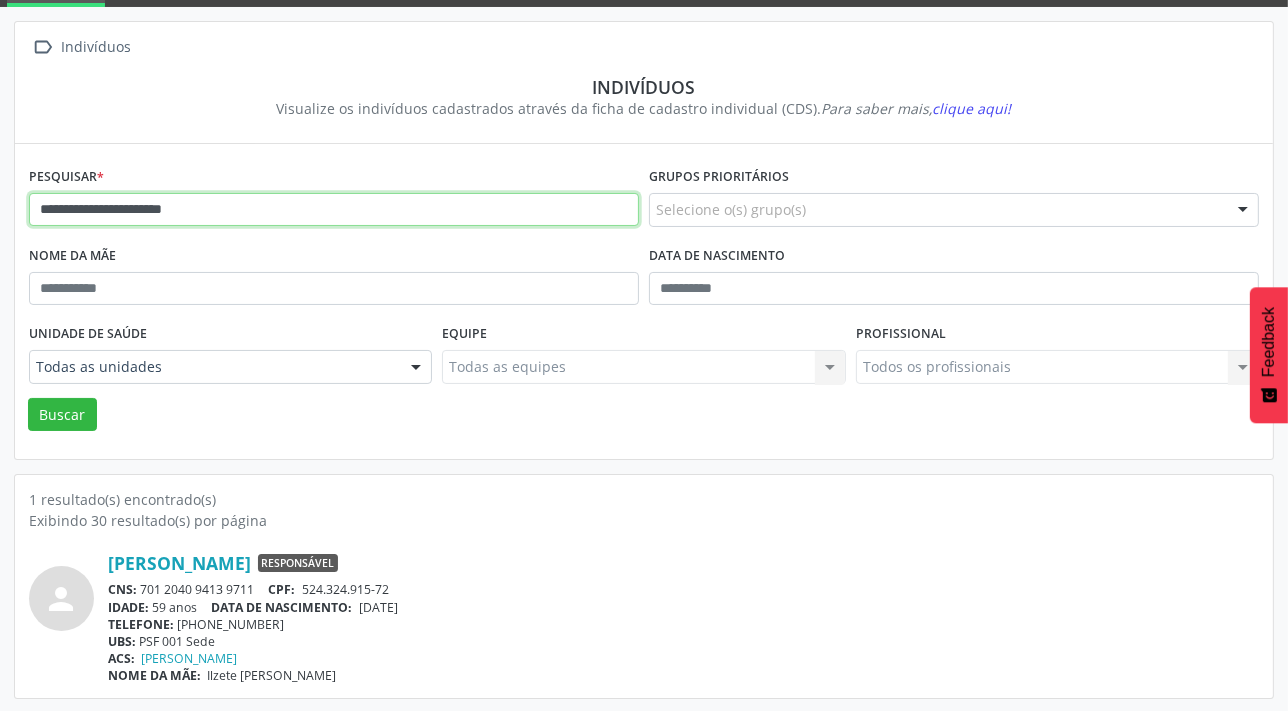 type on "**********" 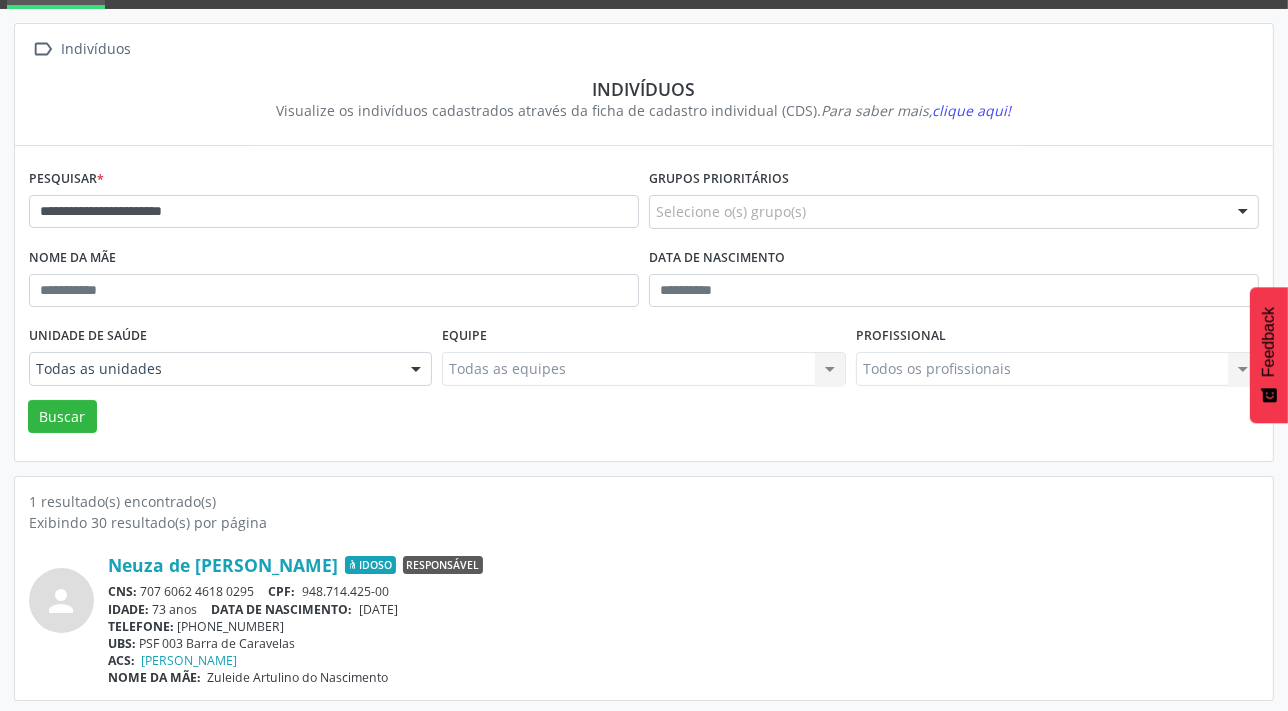 scroll, scrollTop: 103, scrollLeft: 0, axis: vertical 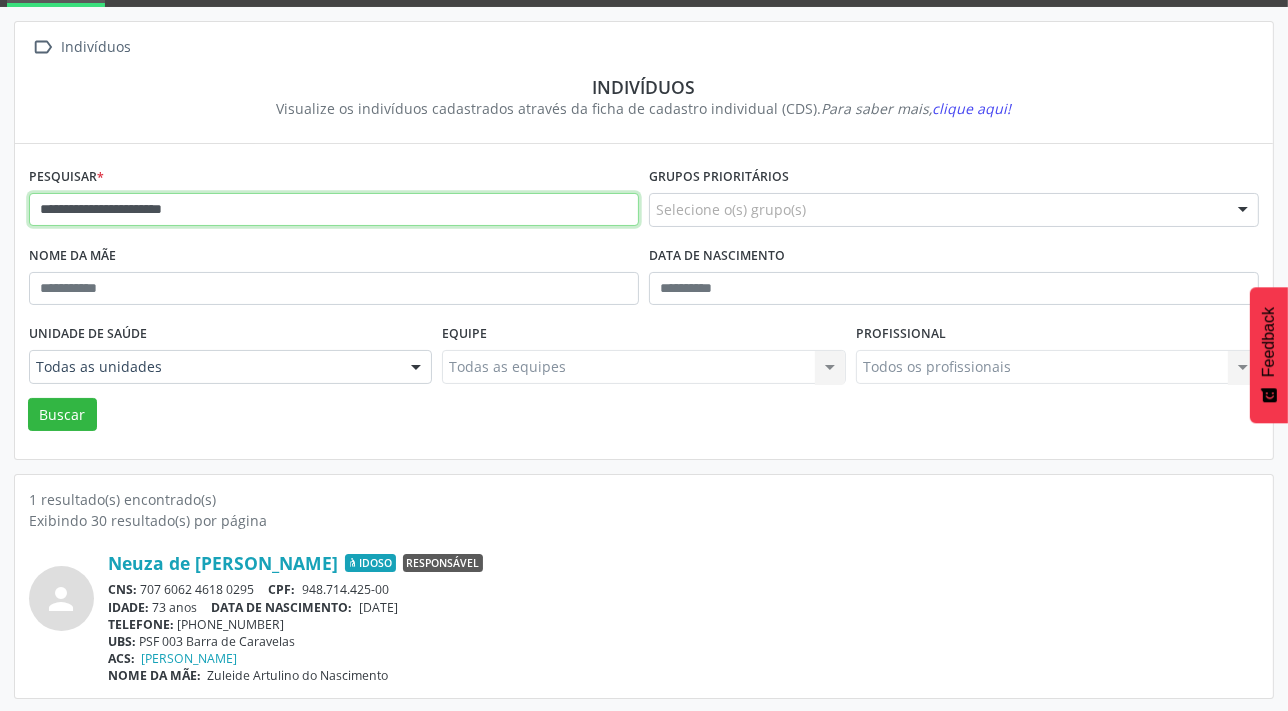 drag, startPoint x: 50, startPoint y: 203, endPoint x: 20, endPoint y: 203, distance: 30 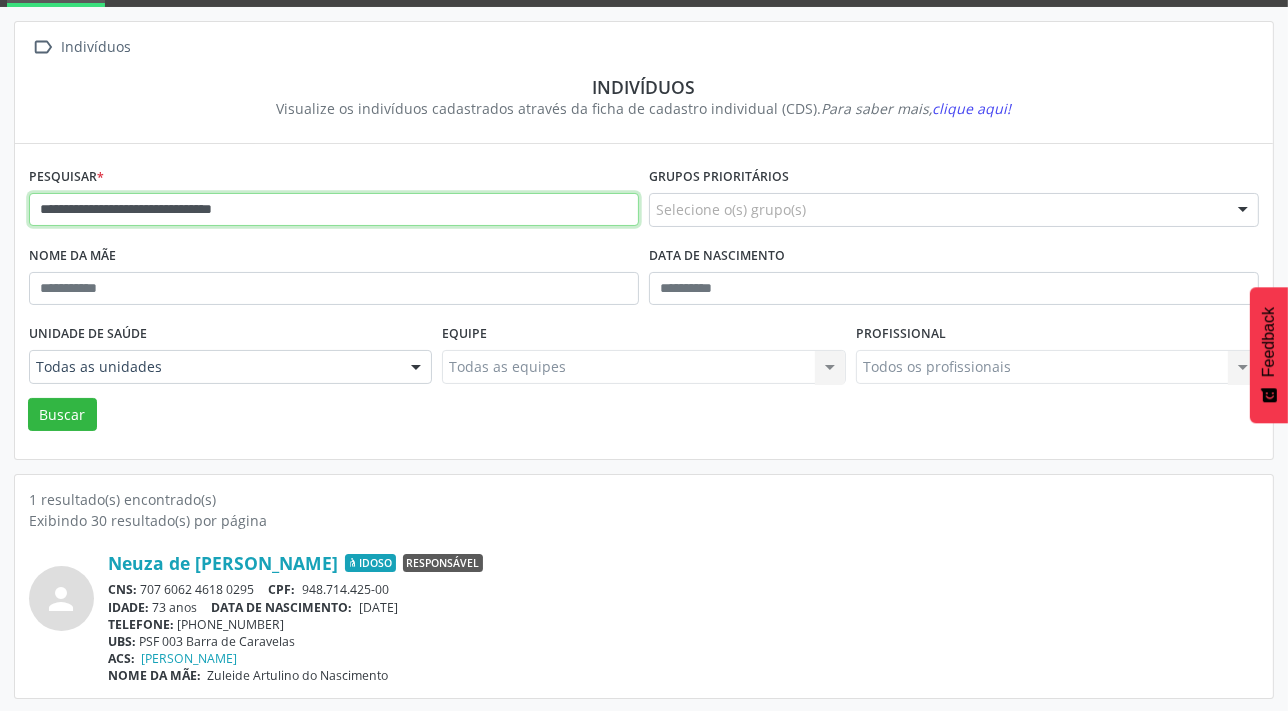 click on "Buscar" at bounding box center [62, 415] 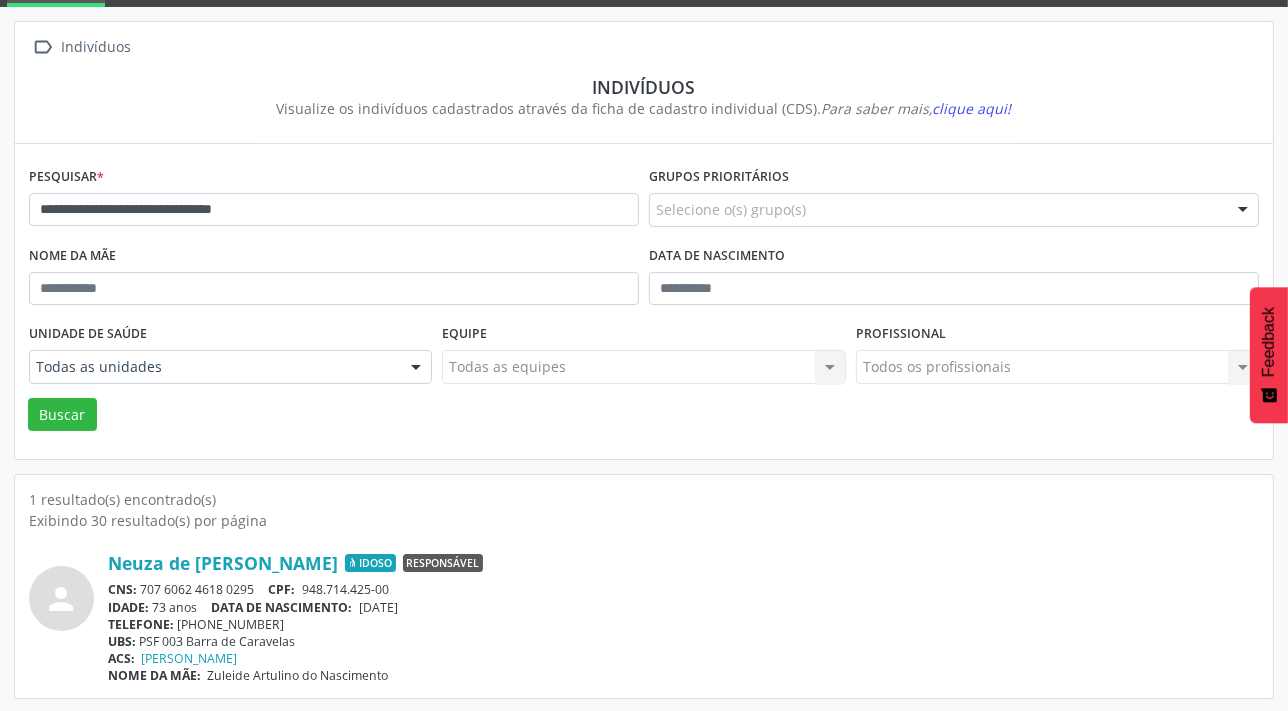 scroll, scrollTop: 0, scrollLeft: 0, axis: both 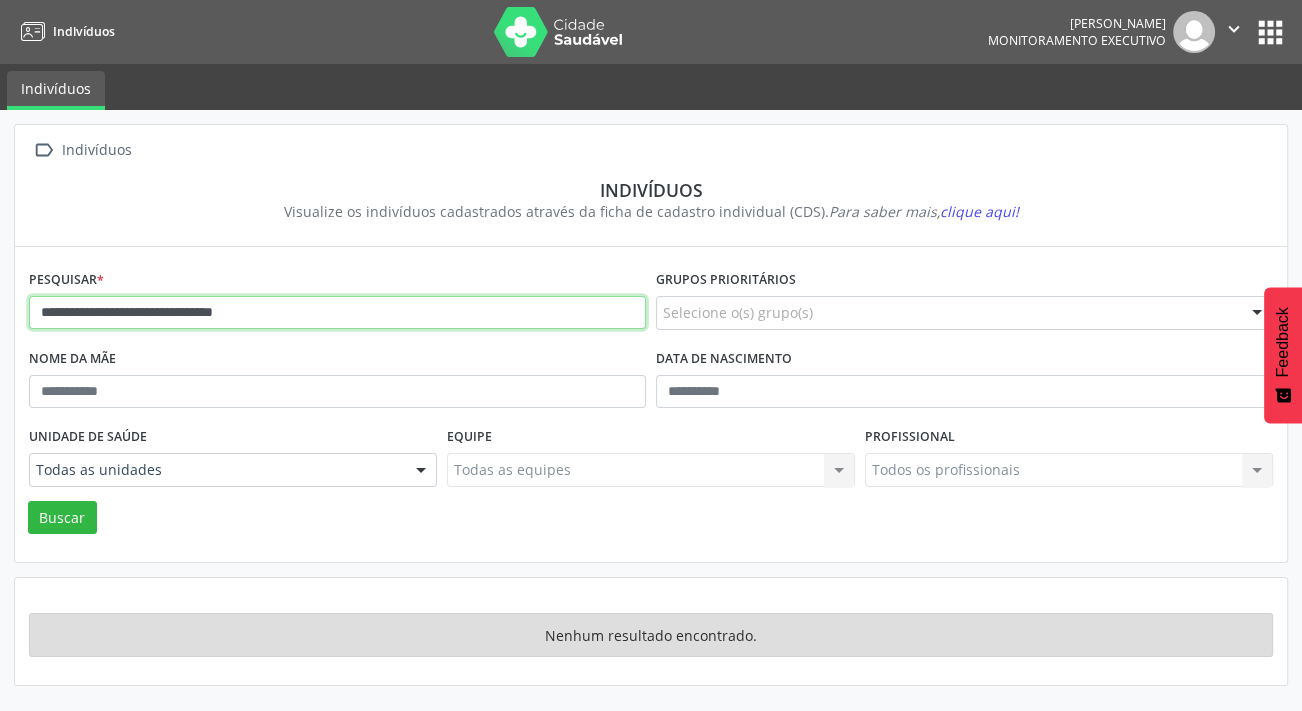 click on "**********" at bounding box center [337, 313] 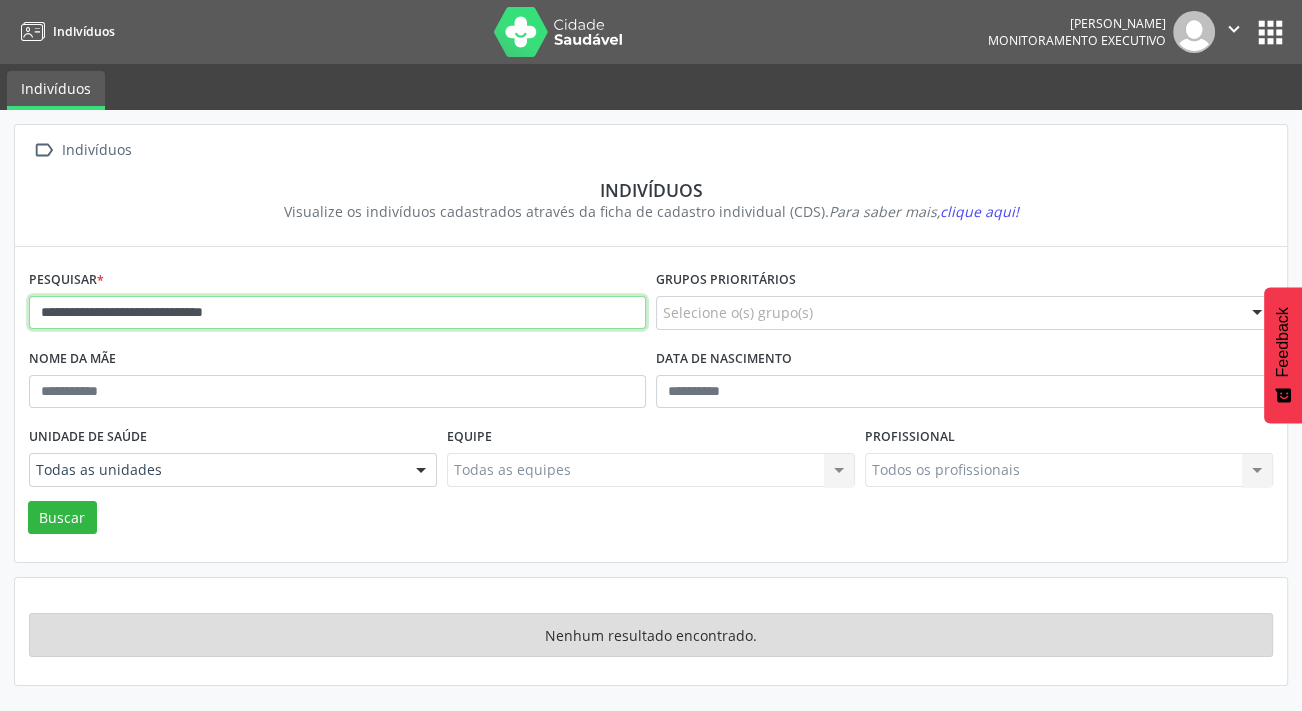 click on "Buscar" at bounding box center [62, 518] 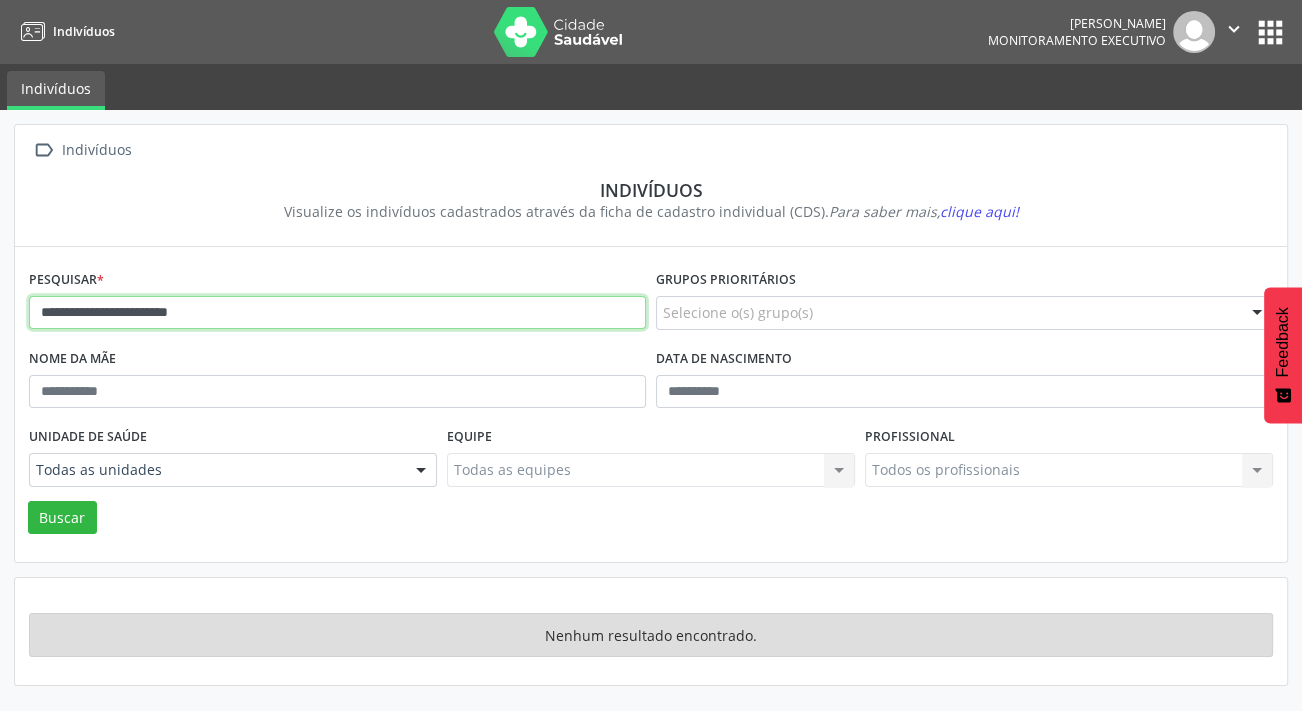click on "Buscar" at bounding box center (62, 518) 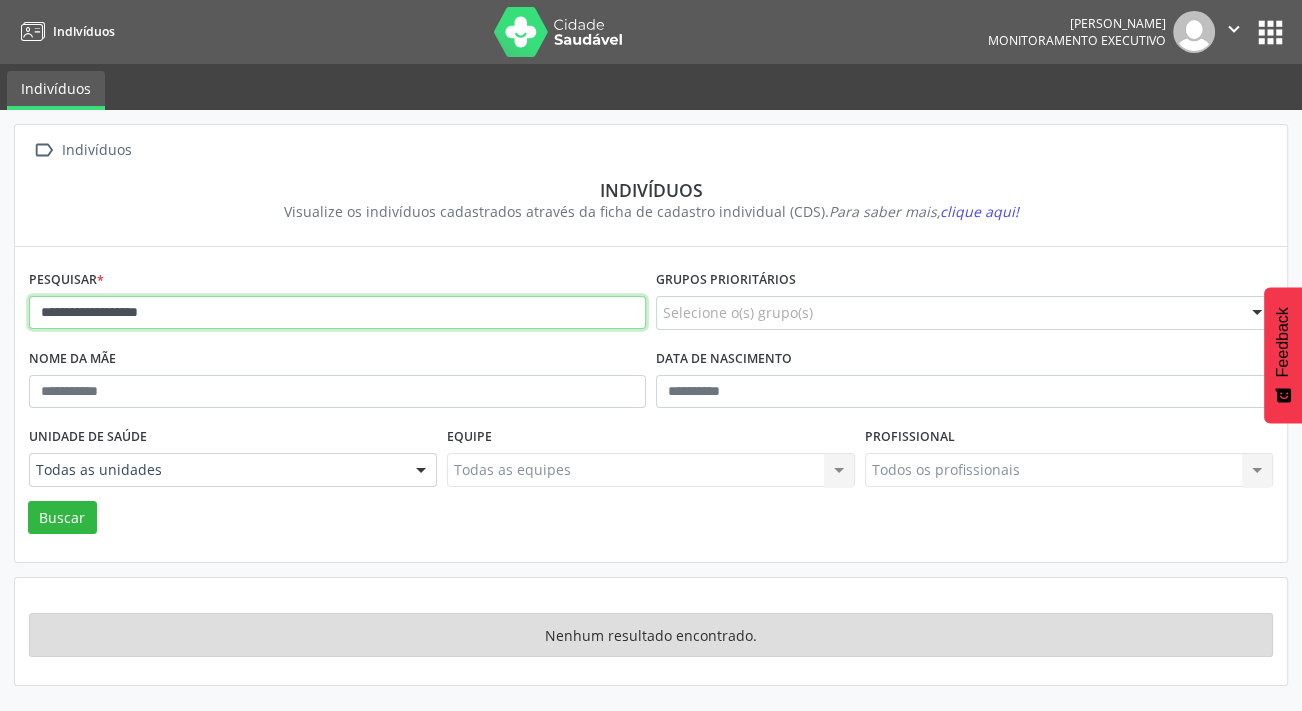 click on "Buscar" at bounding box center [62, 518] 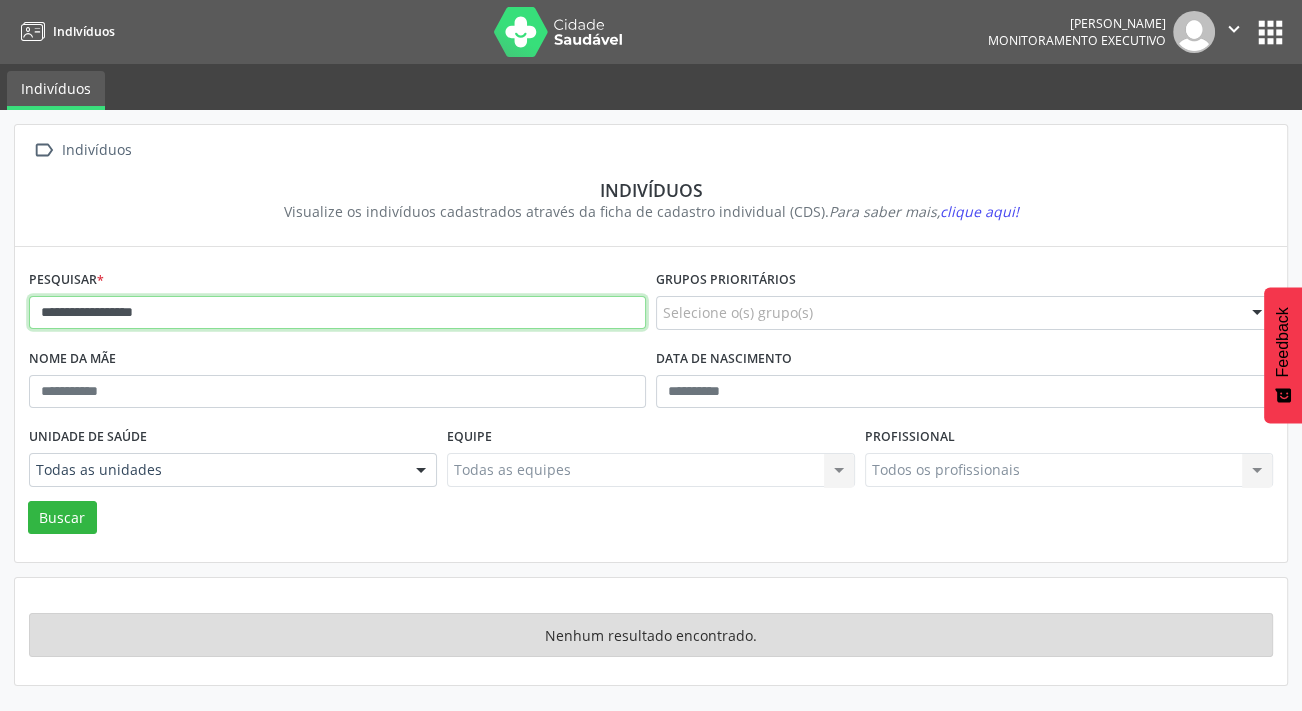 type on "**********" 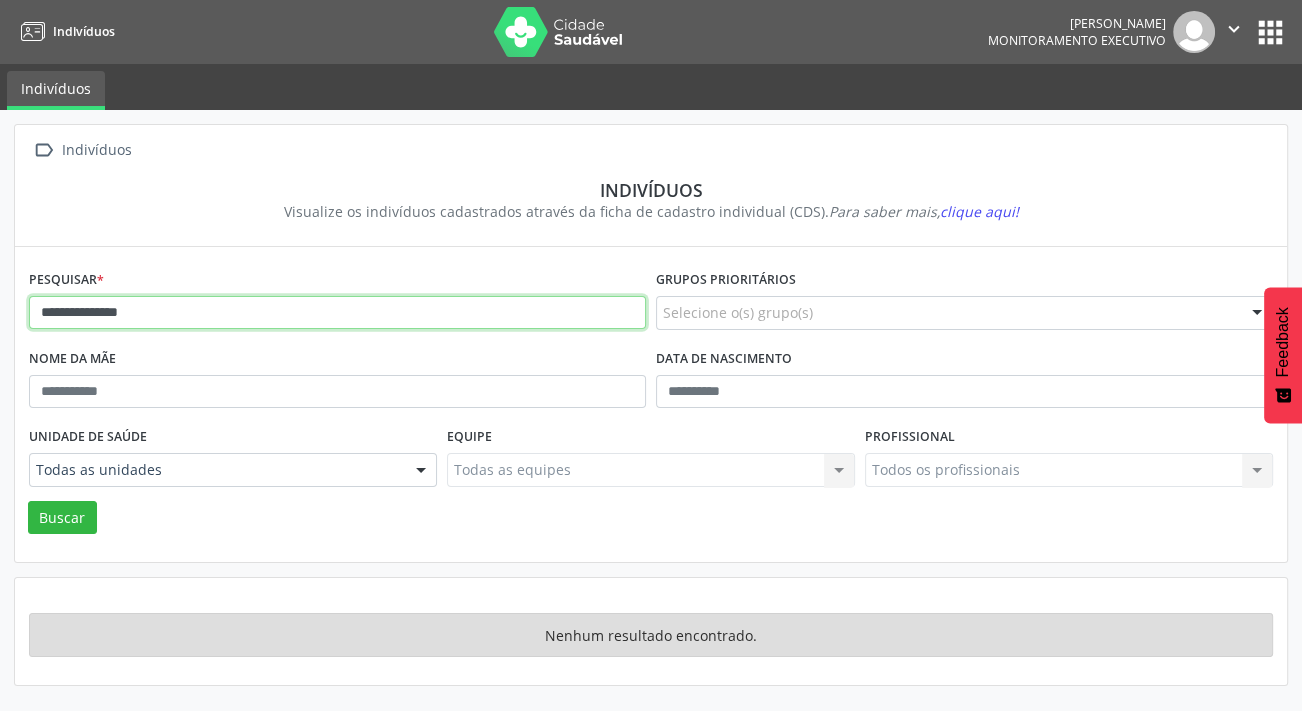 click on "Buscar" at bounding box center (62, 518) 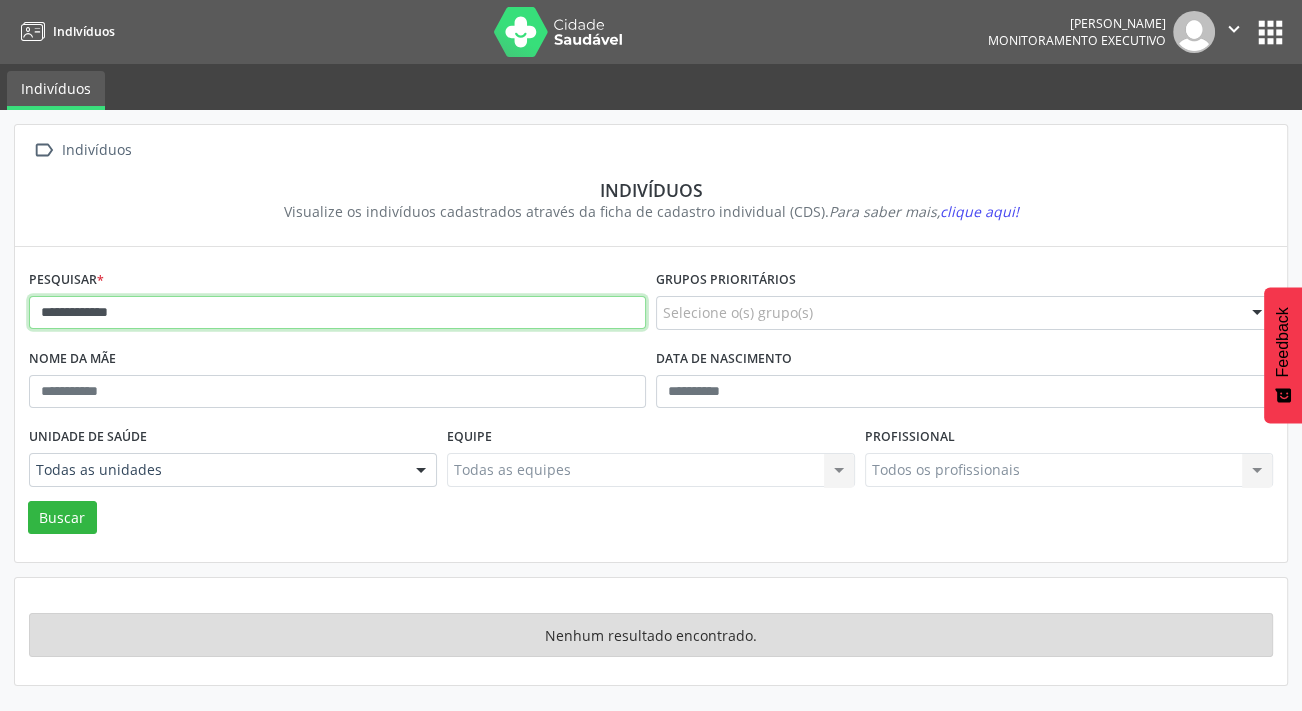 type on "**********" 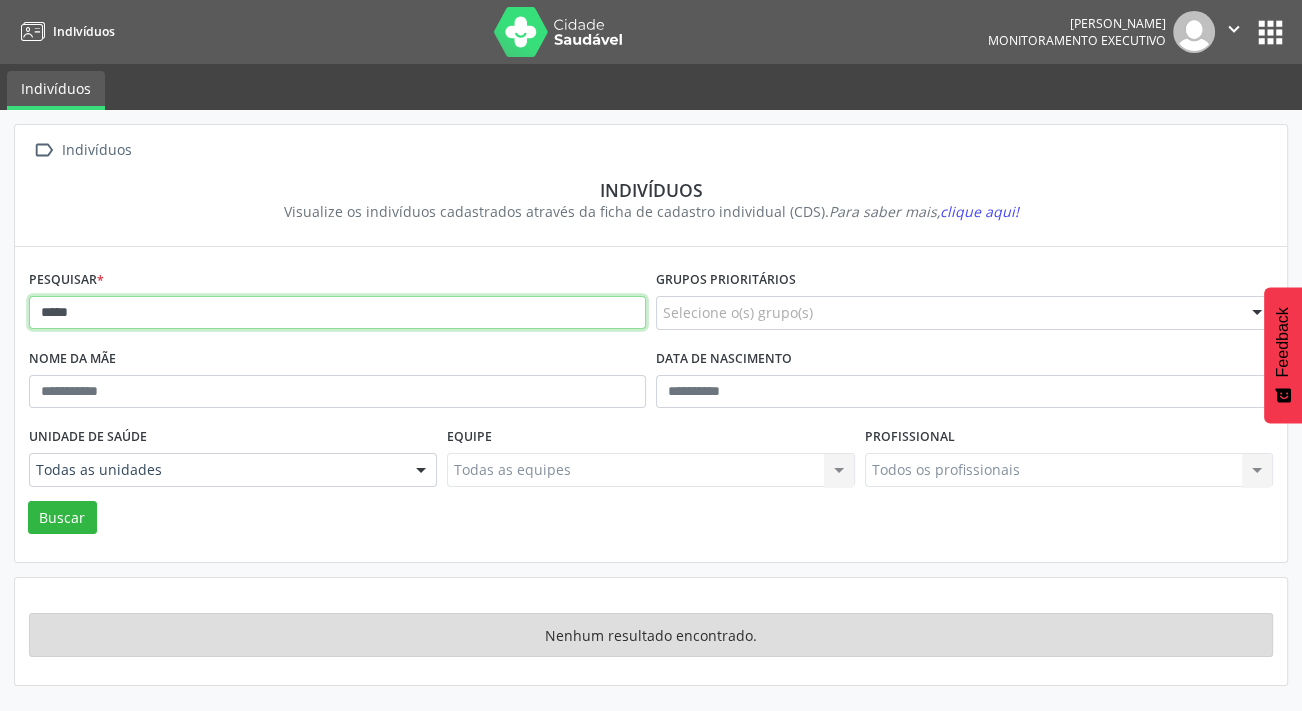click on "*****" at bounding box center [337, 313] 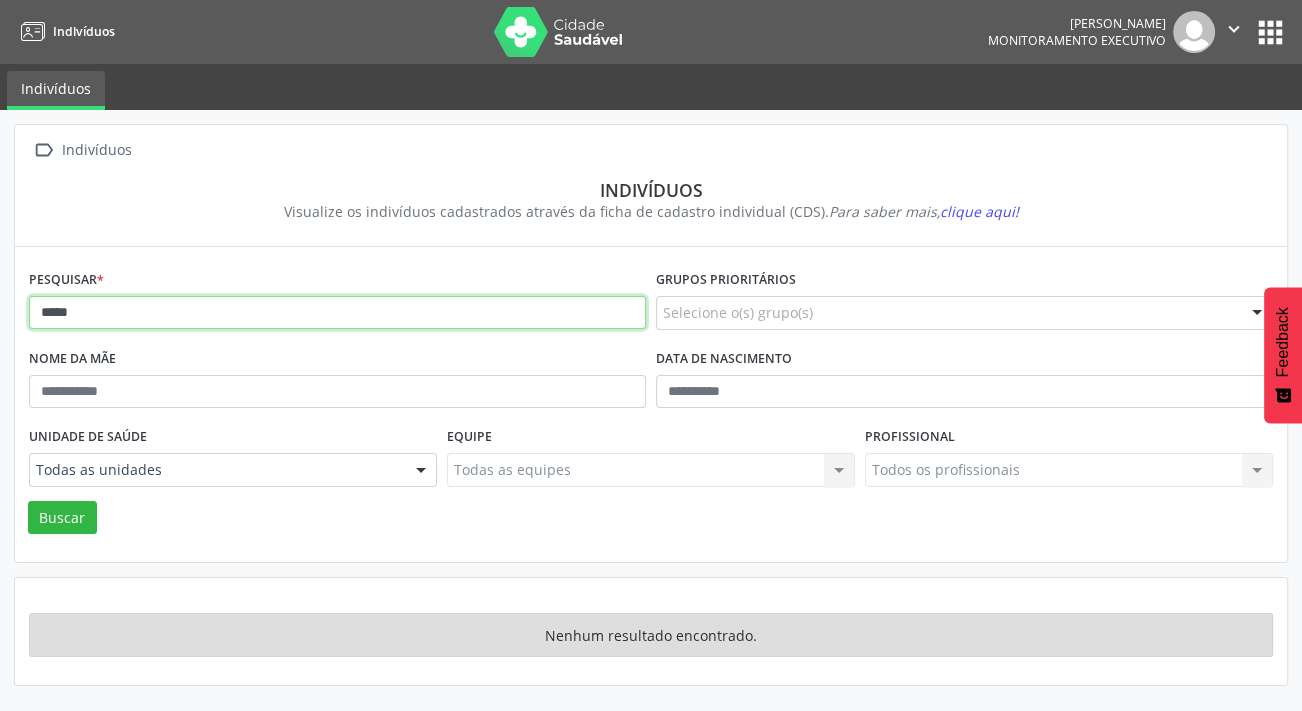 type on "**********" 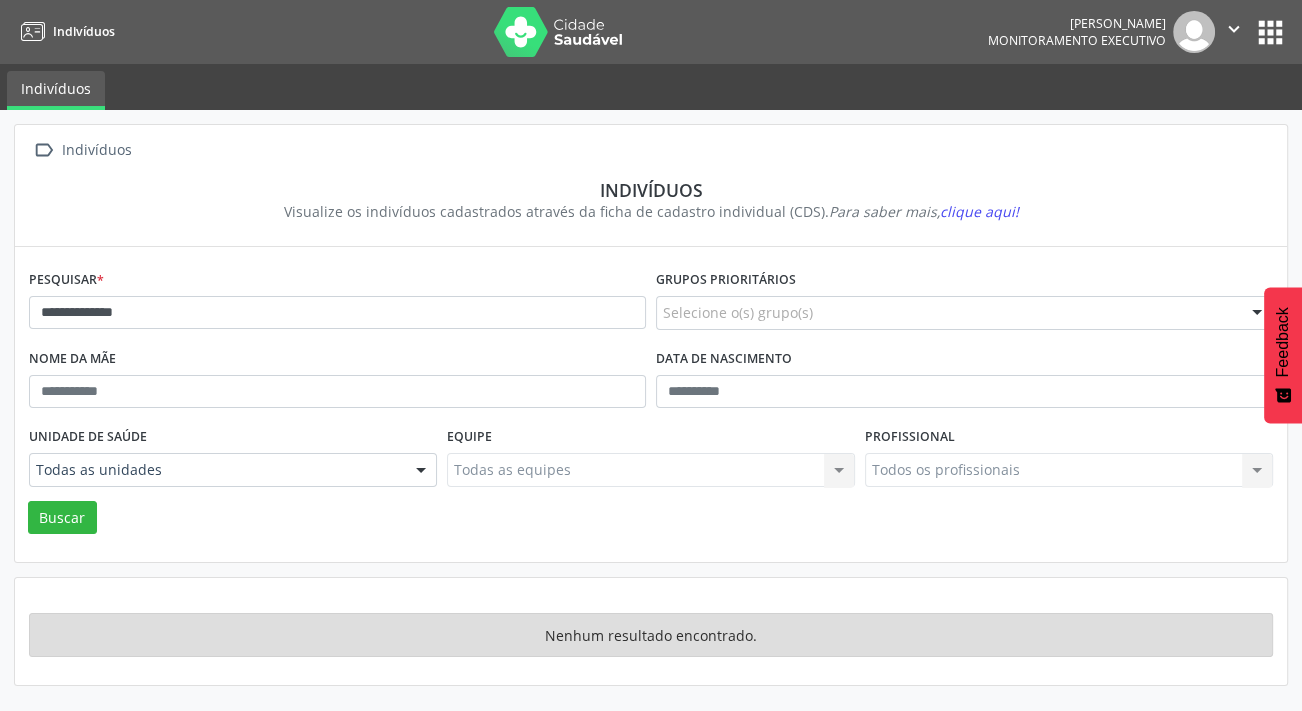 drag, startPoint x: 65, startPoint y: 540, endPoint x: 69, endPoint y: 524, distance: 16.492422 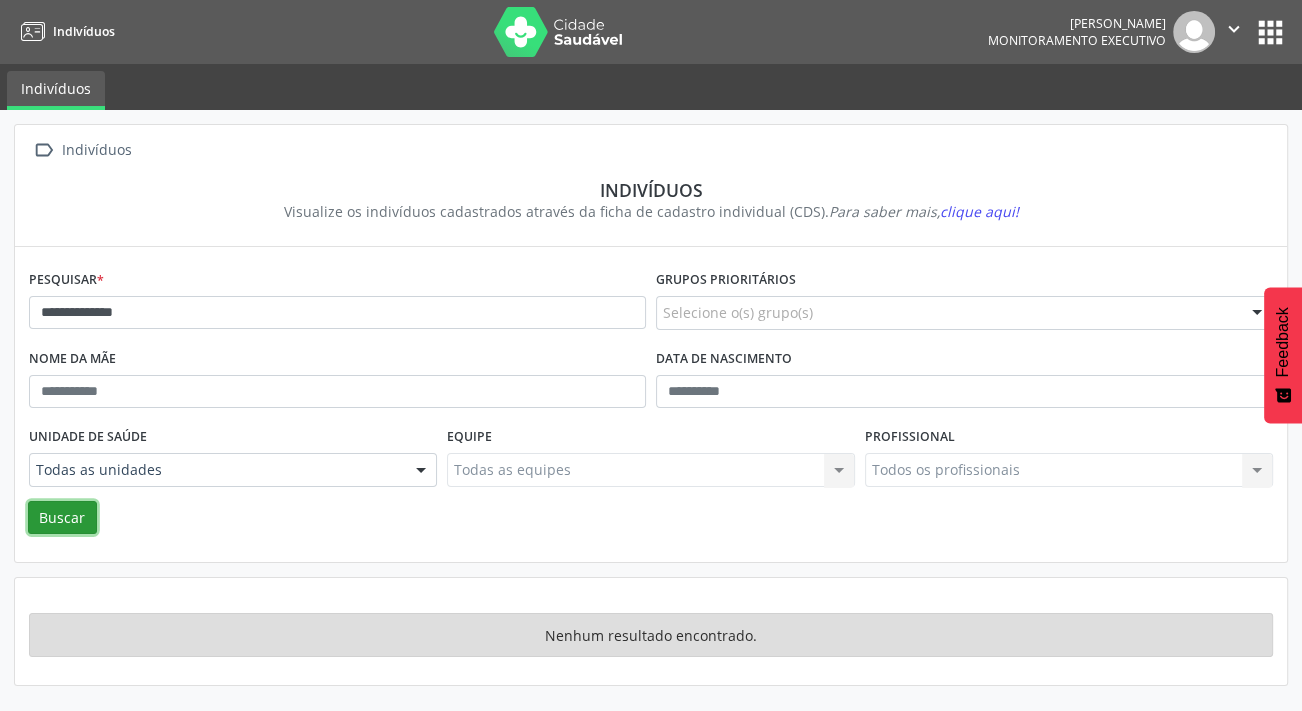 click on "Buscar" at bounding box center (62, 518) 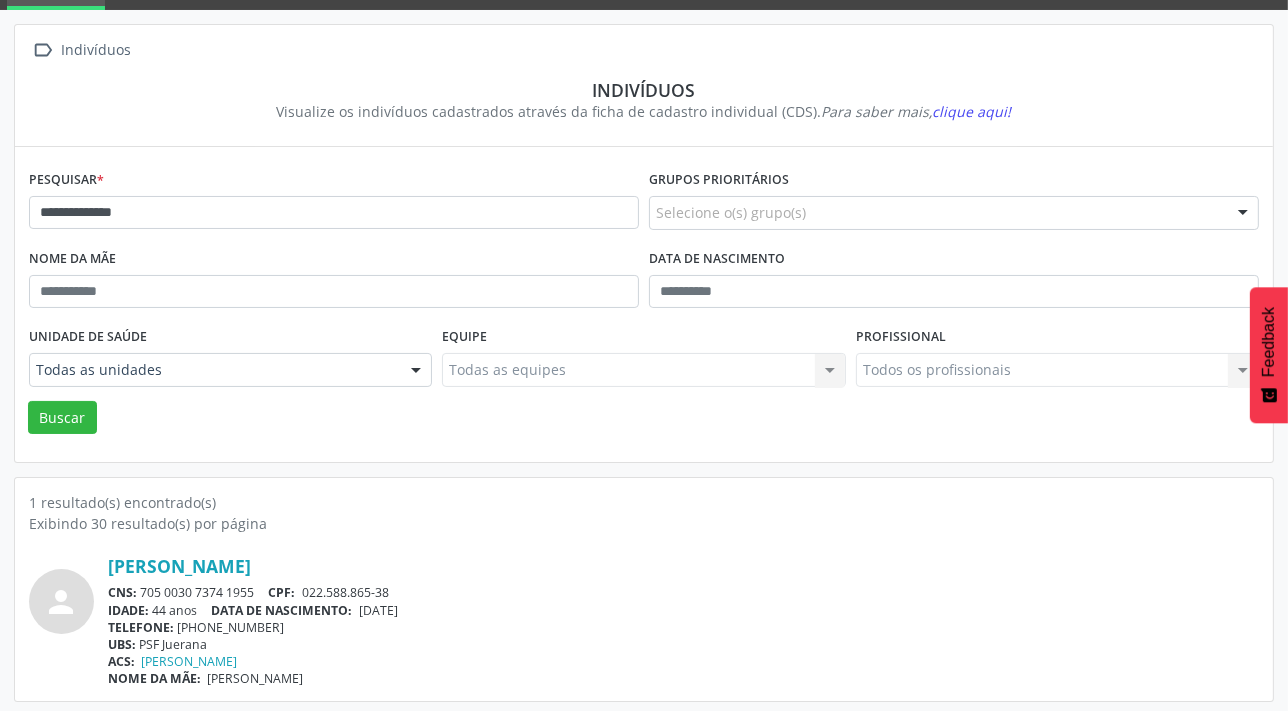 scroll, scrollTop: 103, scrollLeft: 0, axis: vertical 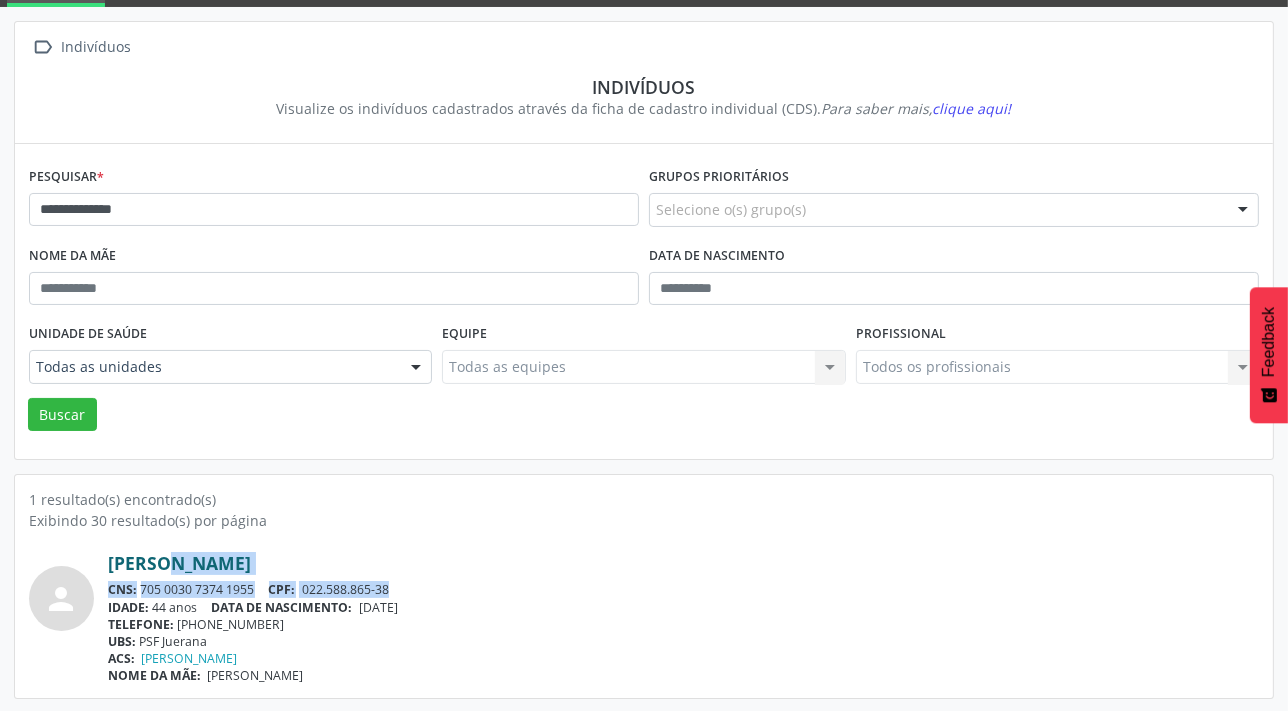 drag, startPoint x: 364, startPoint y: 588, endPoint x: 109, endPoint y: 563, distance: 256.22256 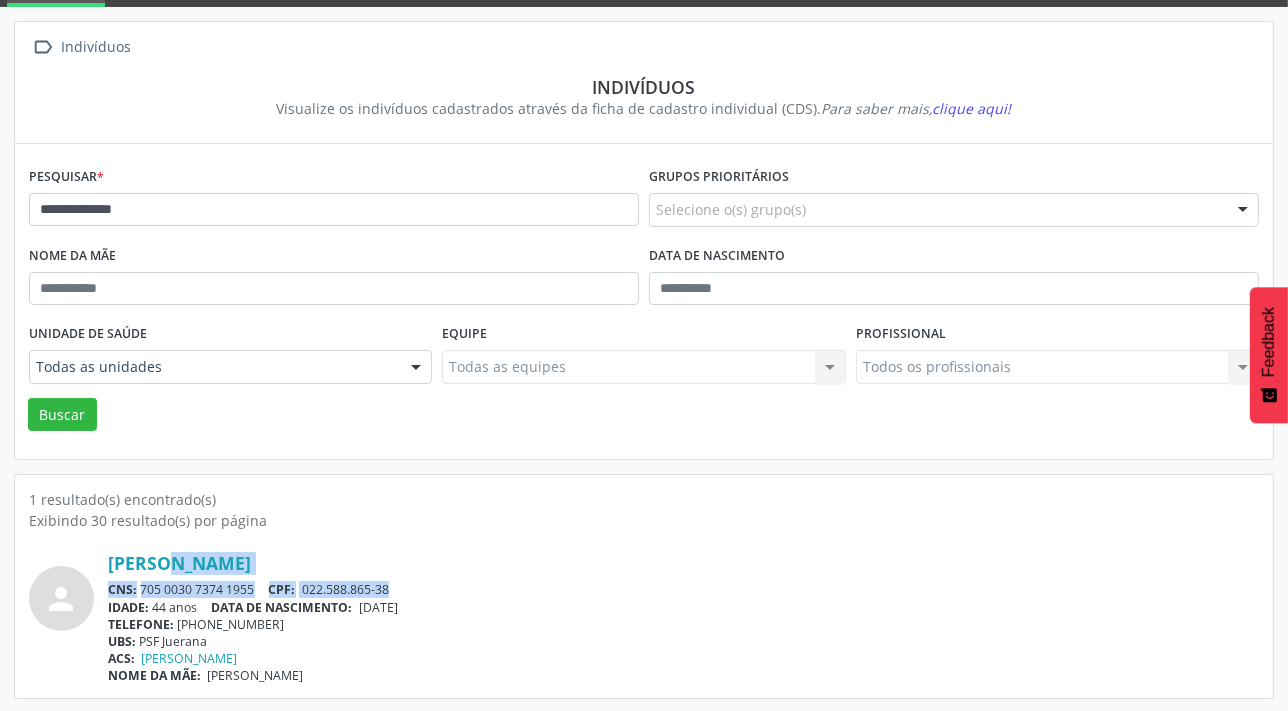 click on "Soraia Ferreira Barbosa
CNS:
705 0030 7374 1955
CPF:    022.588.865-38   IDADE:
44 anos
DATA DE NASCIMENTO:    03/08/1980   TELEFONE:
(73) 99999-9999
UBS:
PSF Juerana
ACS:
Claudio Olimpio
NOME DA MÃE:
Malvina Silva Ferreira" at bounding box center [683, 618] 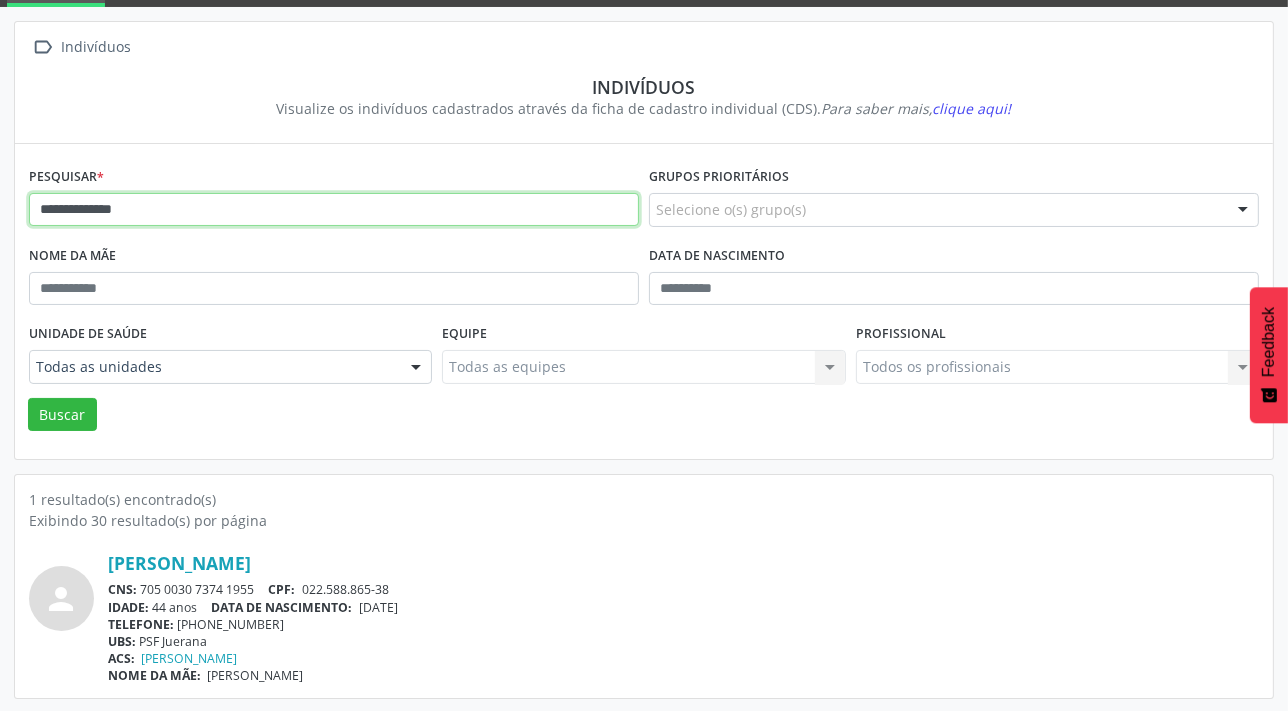 drag, startPoint x: 185, startPoint y: 207, endPoint x: 0, endPoint y: 176, distance: 187.57932 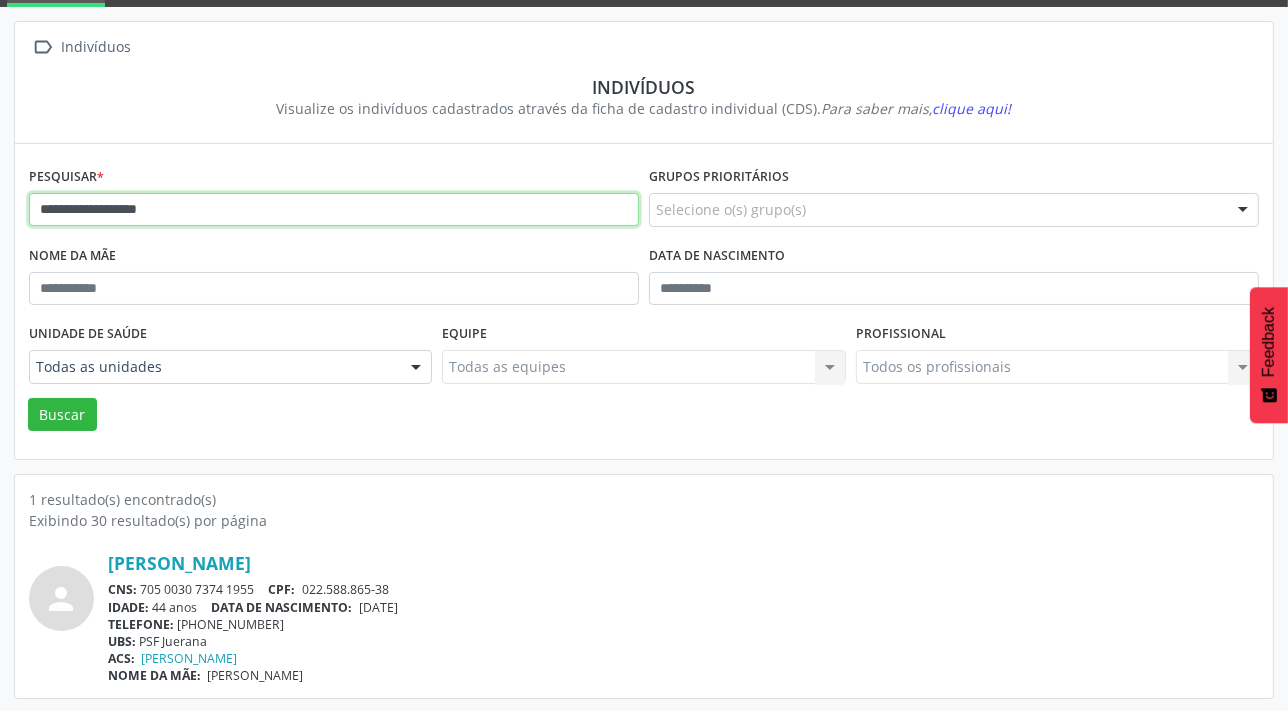 click on "Buscar" at bounding box center [62, 415] 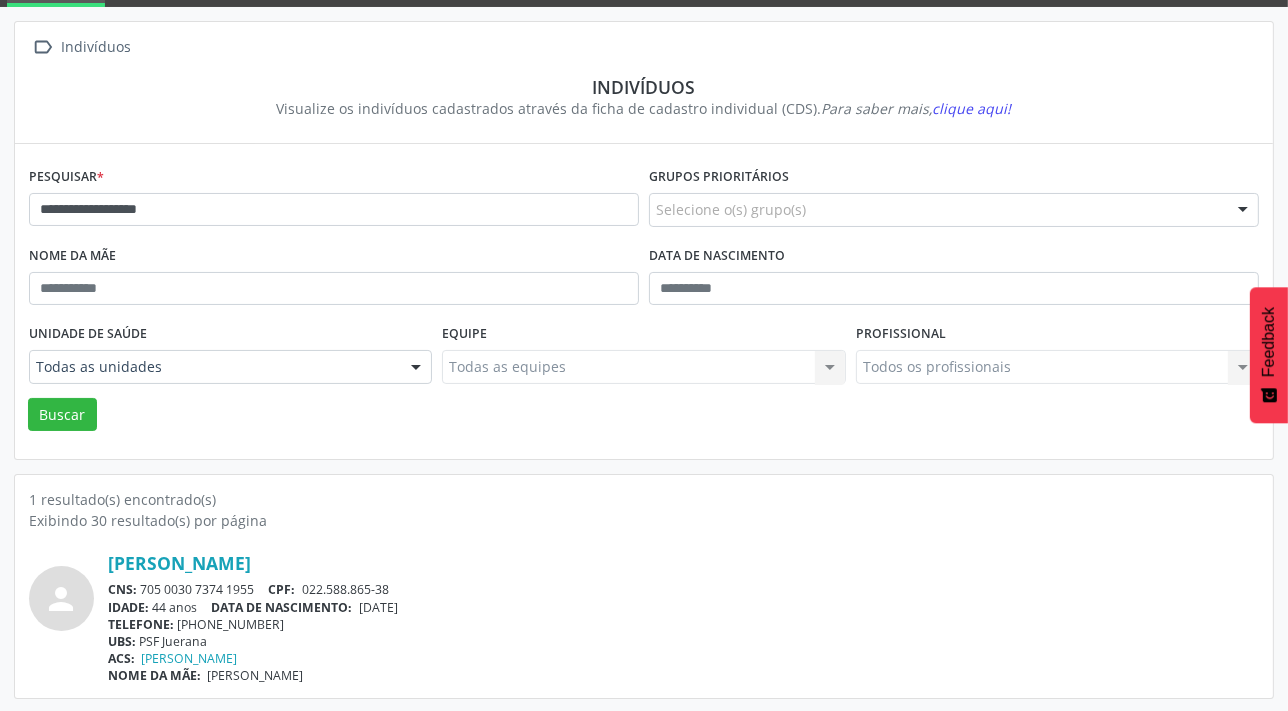 scroll, scrollTop: 0, scrollLeft: 0, axis: both 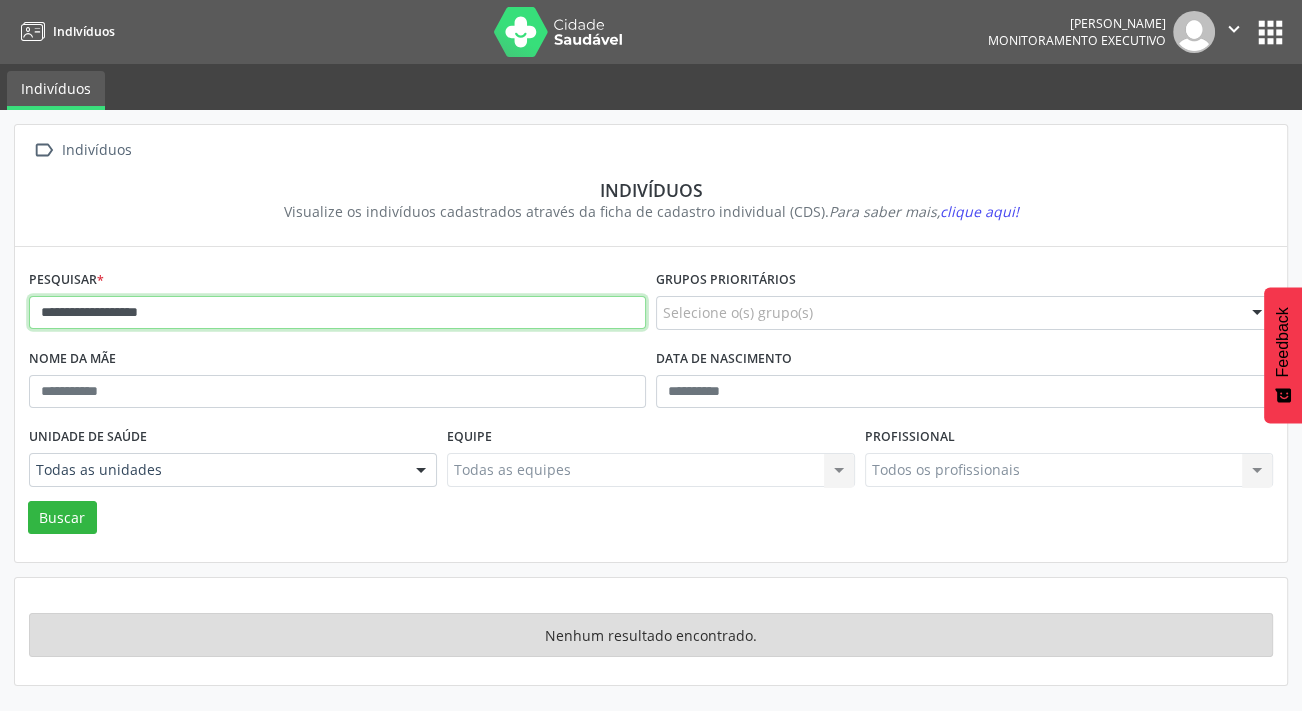 click on "**********" at bounding box center [337, 313] 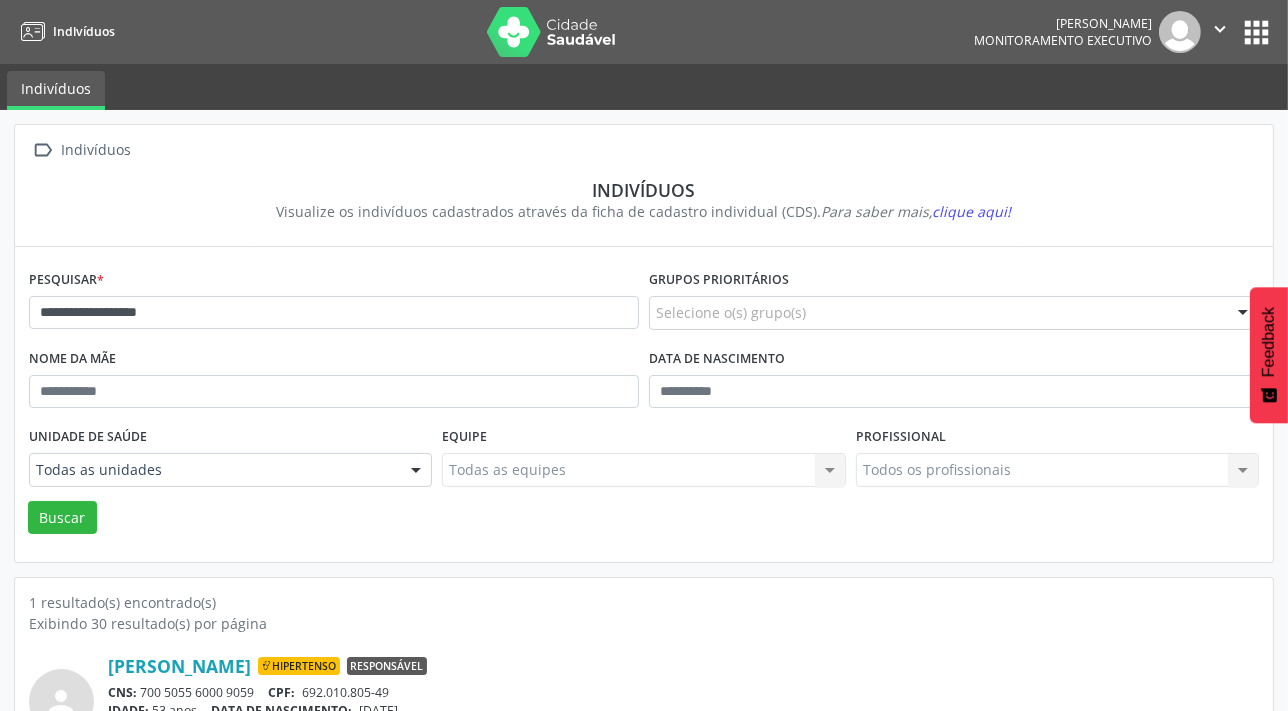 scroll, scrollTop: 103, scrollLeft: 0, axis: vertical 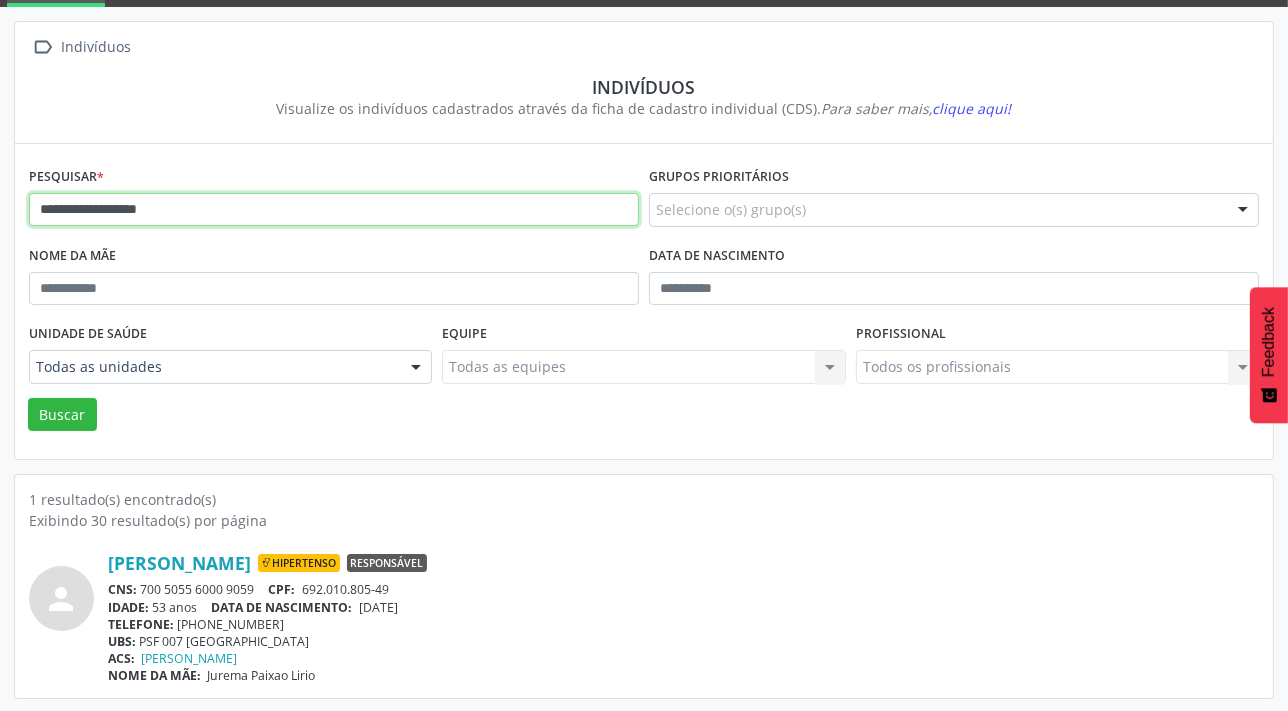 drag, startPoint x: 193, startPoint y: 205, endPoint x: 0, endPoint y: 185, distance: 194.03351 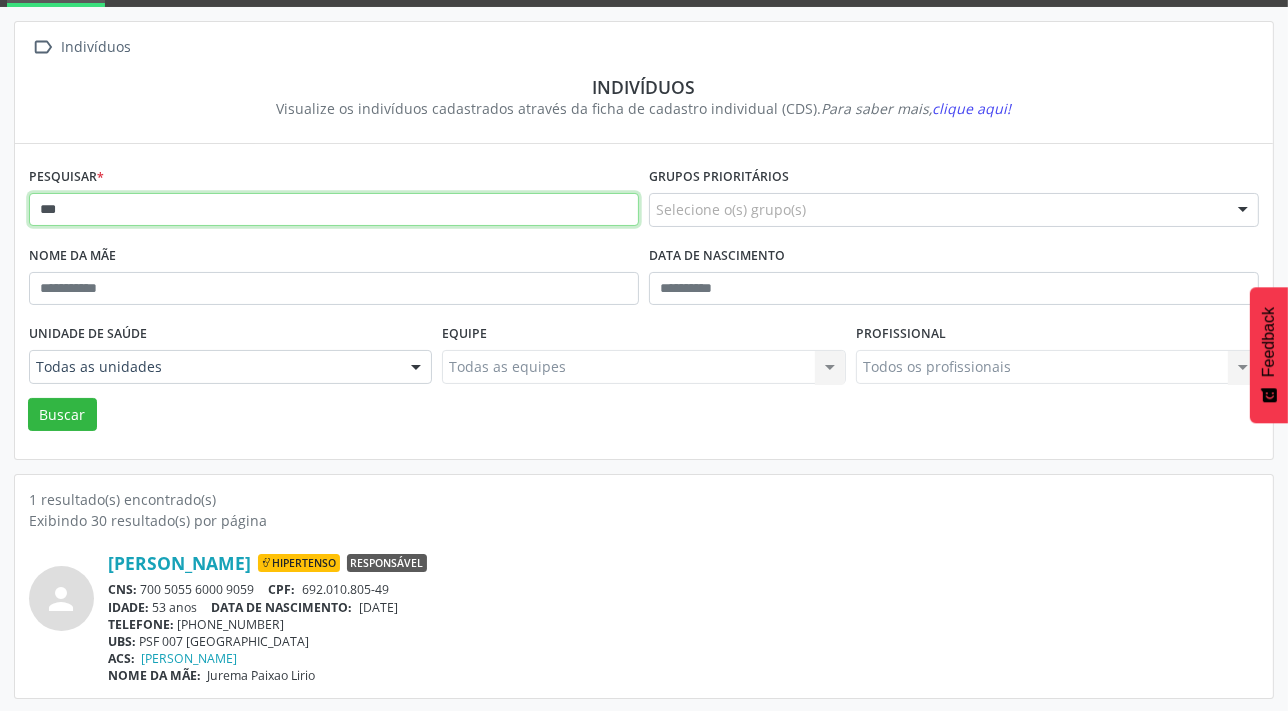 type on "**********" 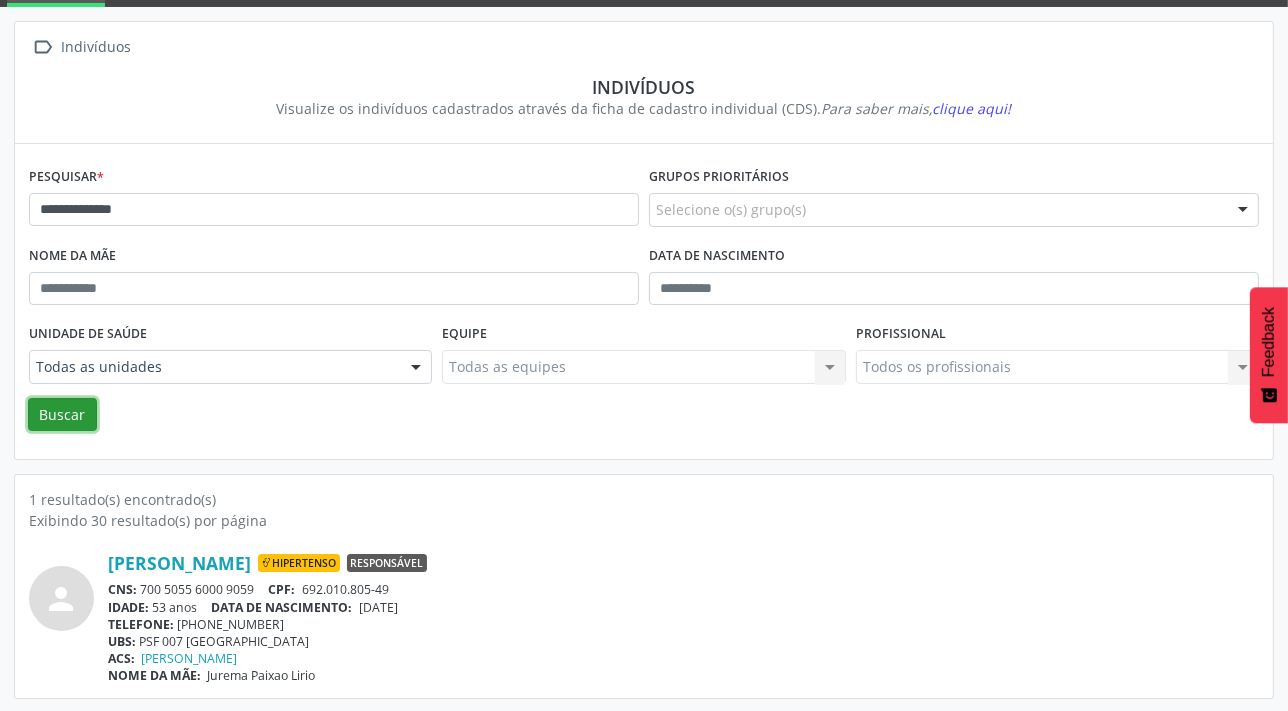 click on "Buscar" at bounding box center (62, 415) 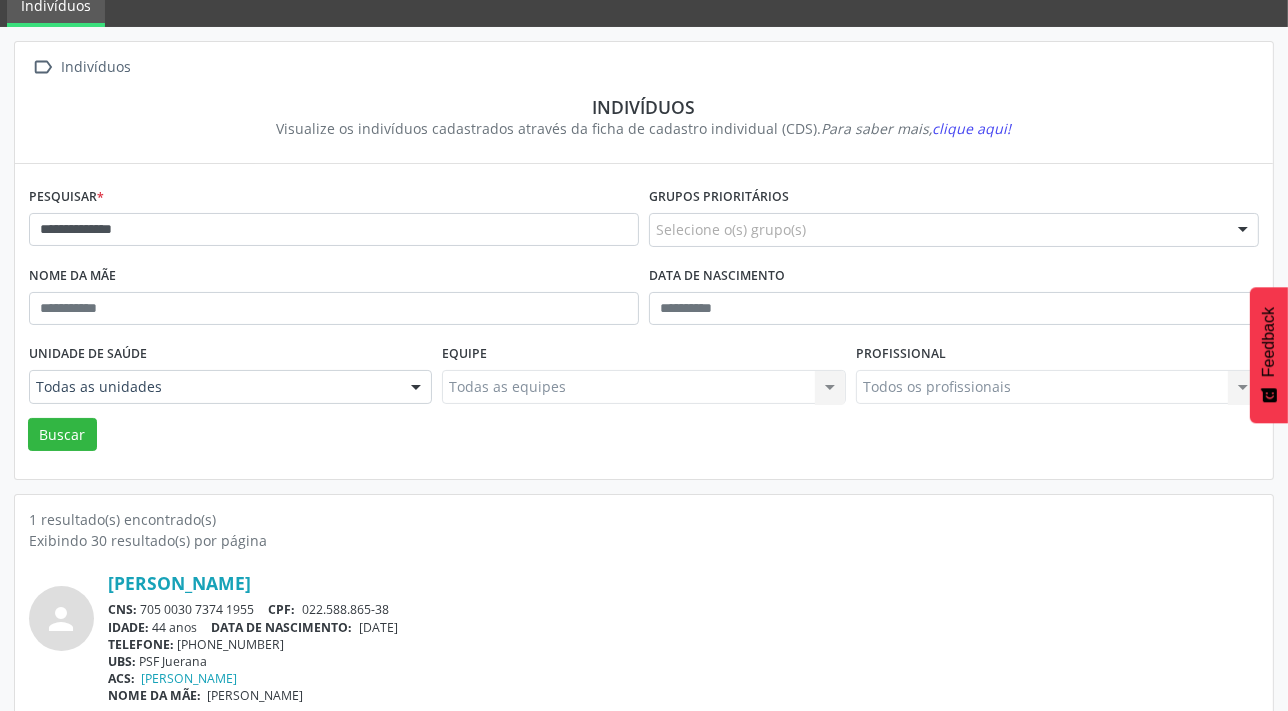 scroll, scrollTop: 103, scrollLeft: 0, axis: vertical 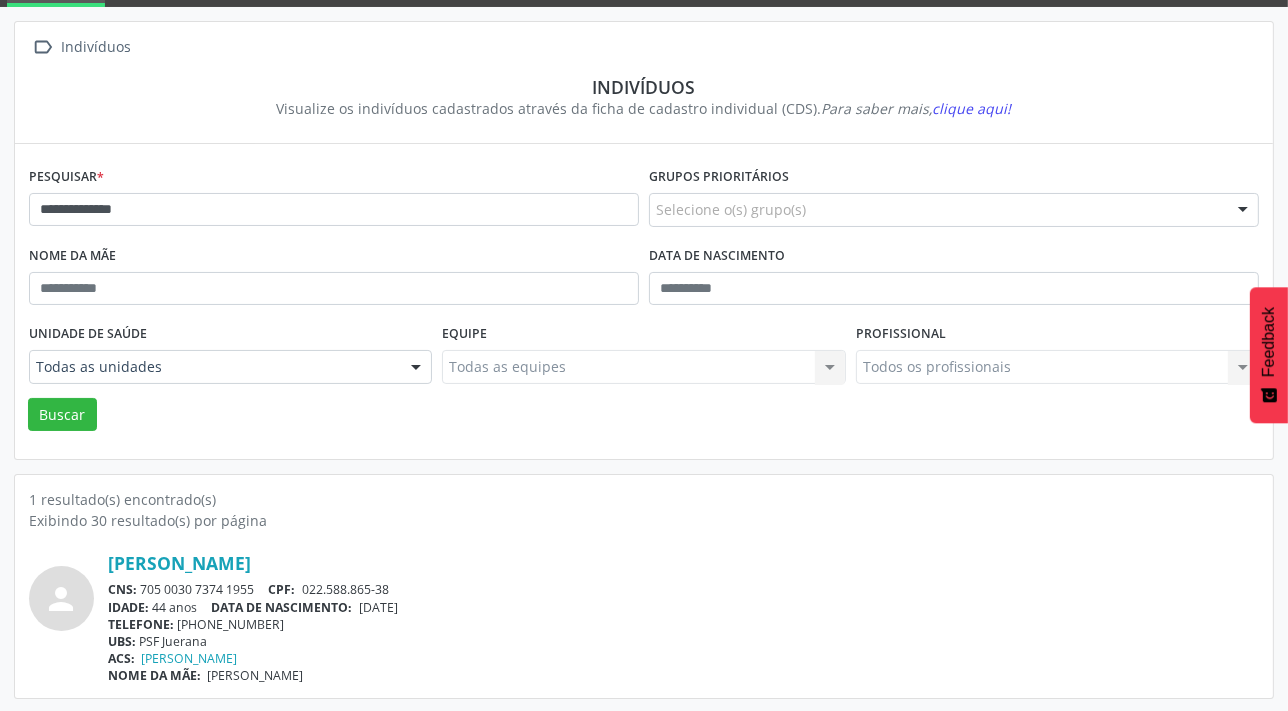 click on "CNS:
705 0030 7374 1955
CPF:    022.588.865-38" at bounding box center (683, 589) 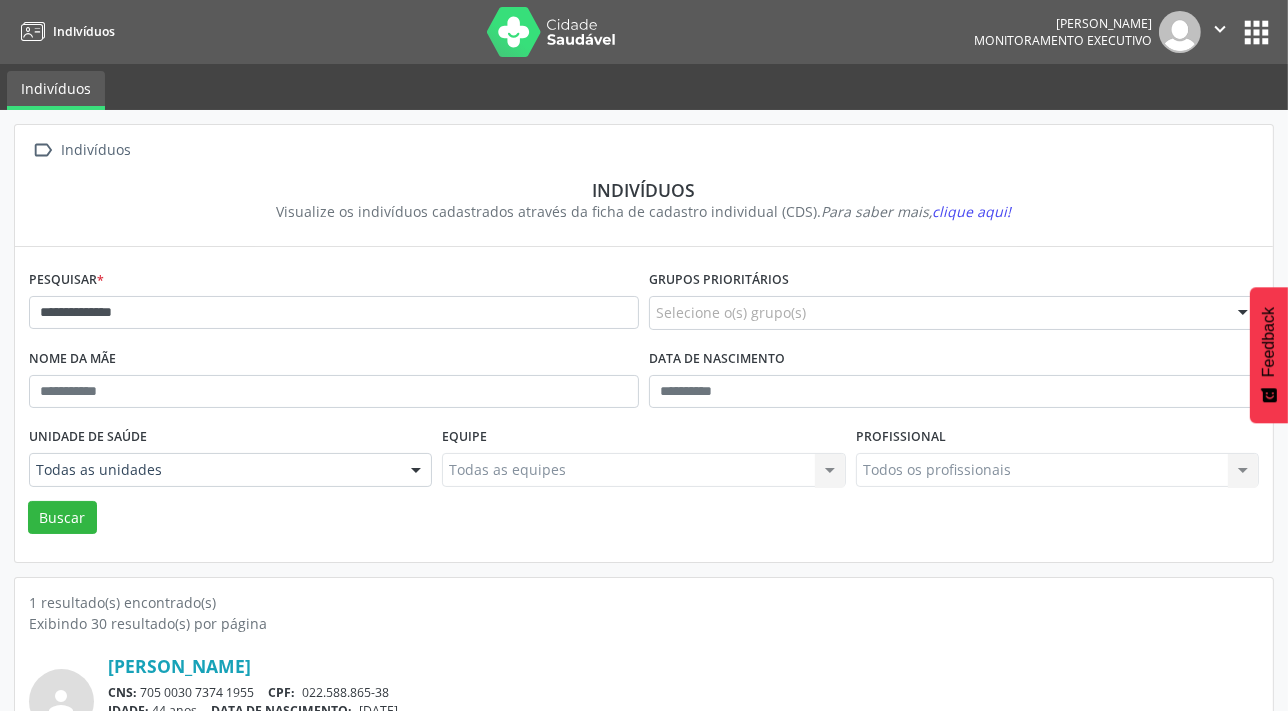 scroll, scrollTop: 0, scrollLeft: 0, axis: both 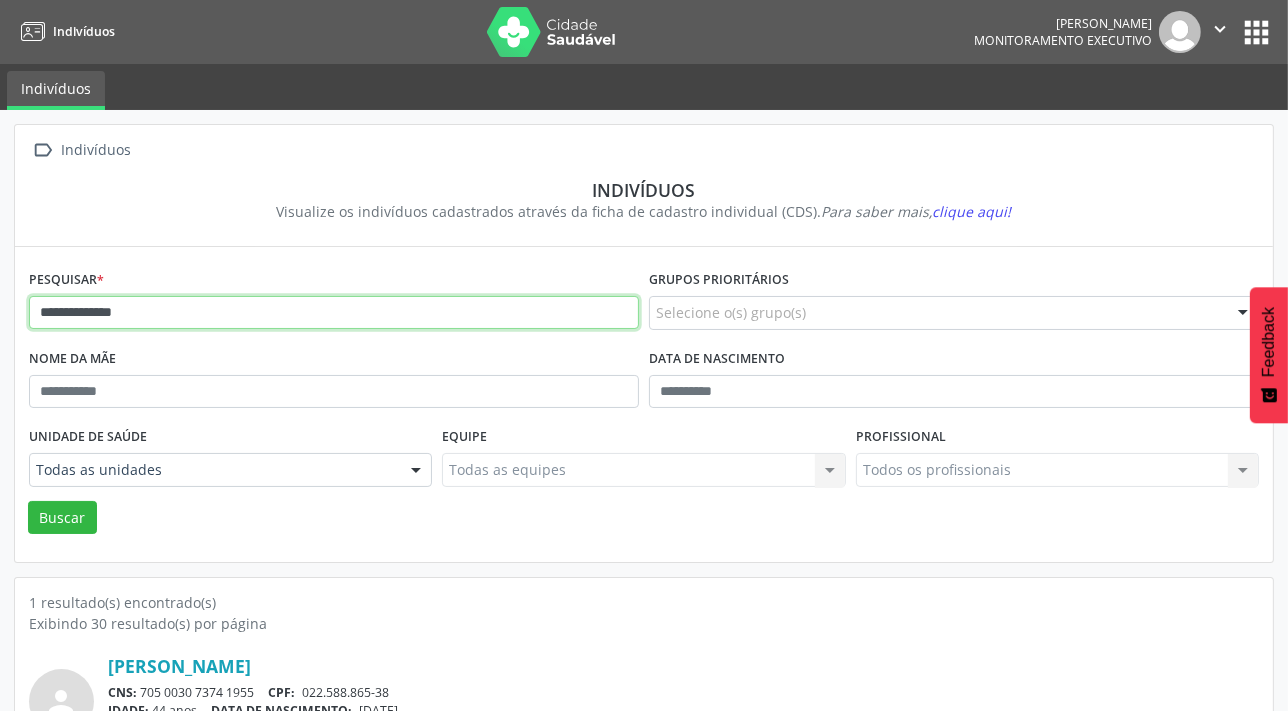drag, startPoint x: 188, startPoint y: 310, endPoint x: 34, endPoint y: 304, distance: 154.11684 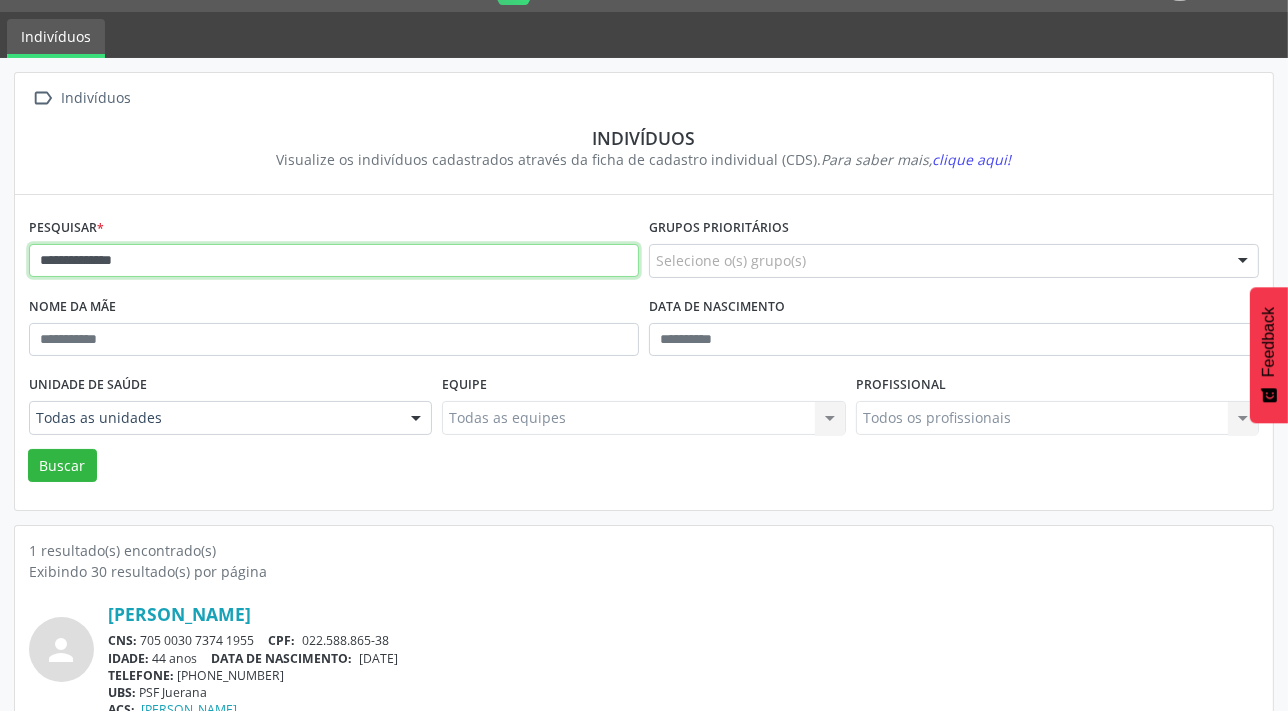 scroll, scrollTop: 103, scrollLeft: 0, axis: vertical 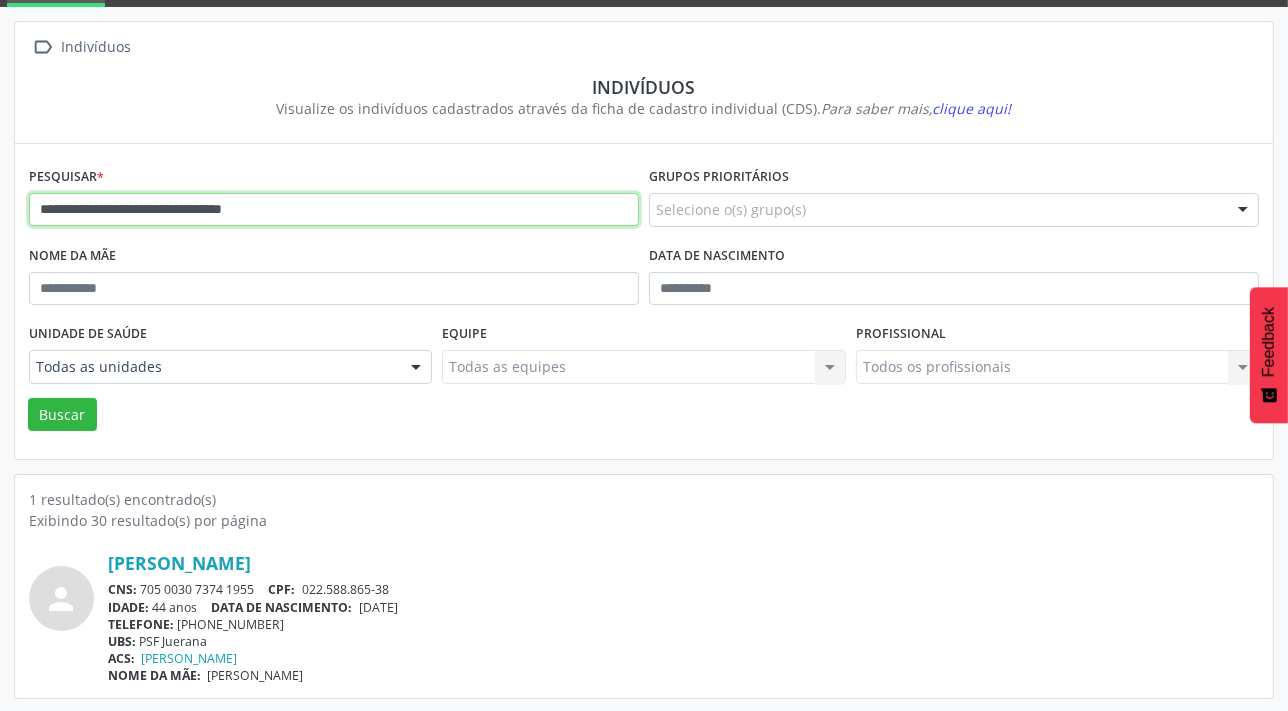 type on "**********" 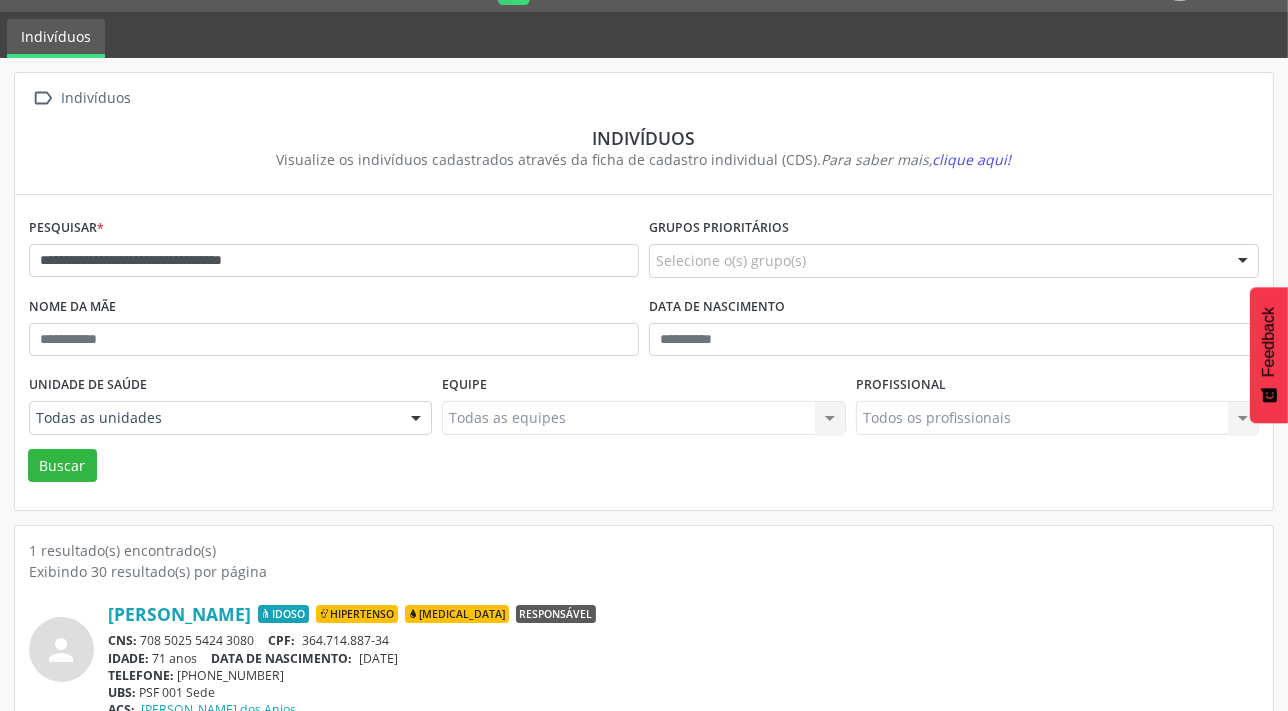 scroll, scrollTop: 103, scrollLeft: 0, axis: vertical 